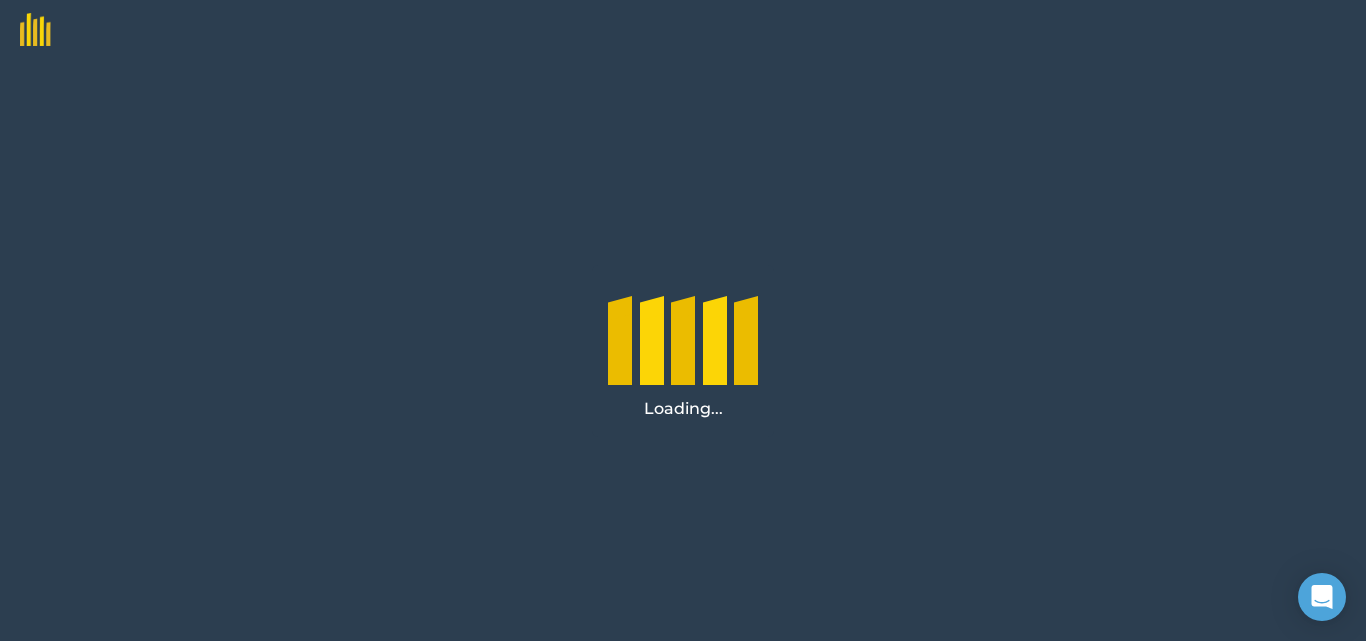 scroll, scrollTop: 0, scrollLeft: 0, axis: both 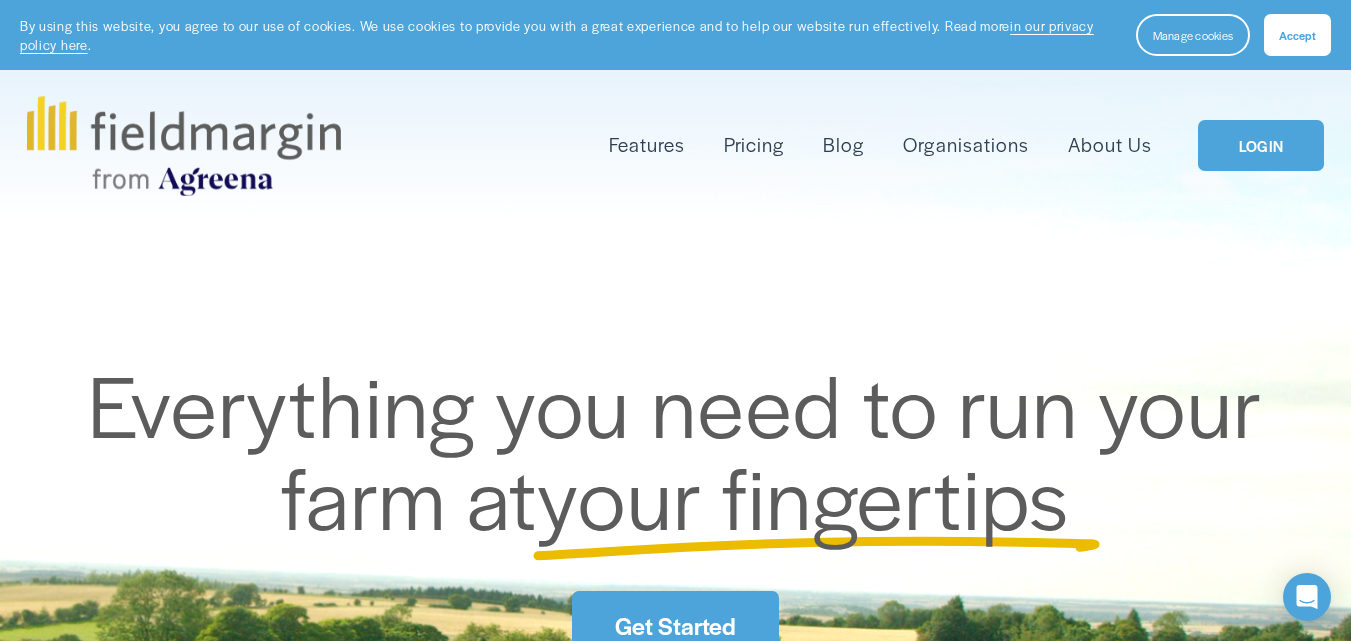 click on "Accept" at bounding box center (1297, 35) 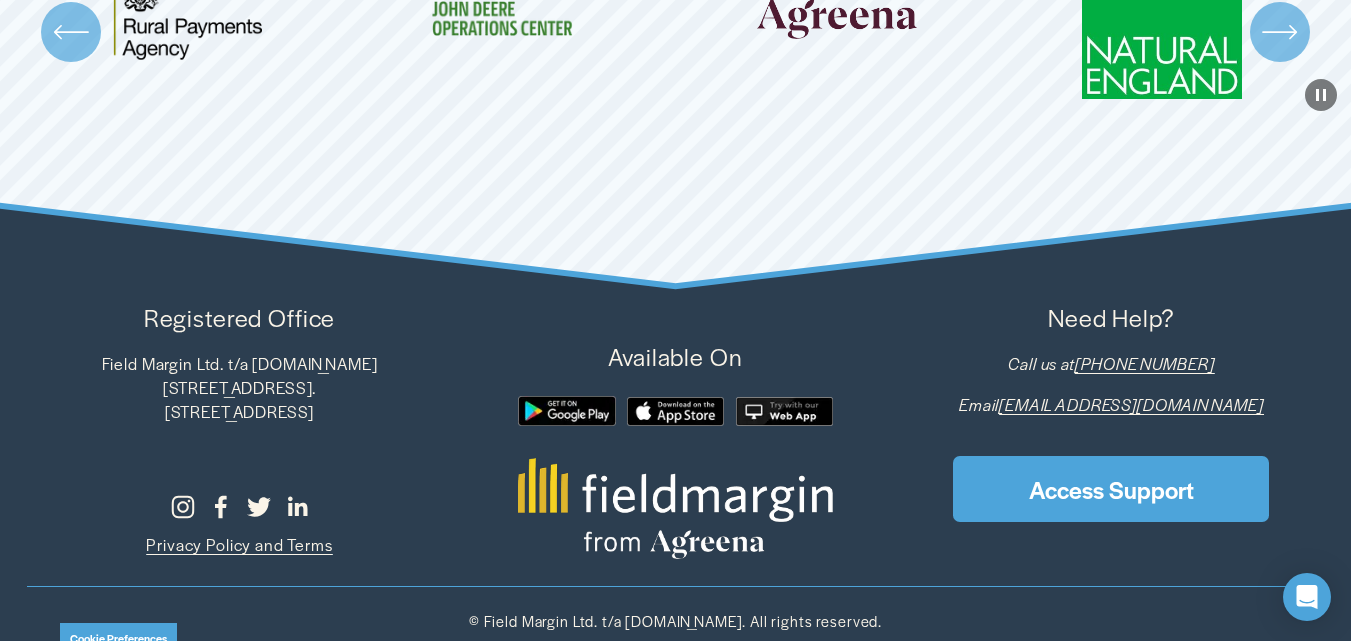 scroll, scrollTop: 5797, scrollLeft: 0, axis: vertical 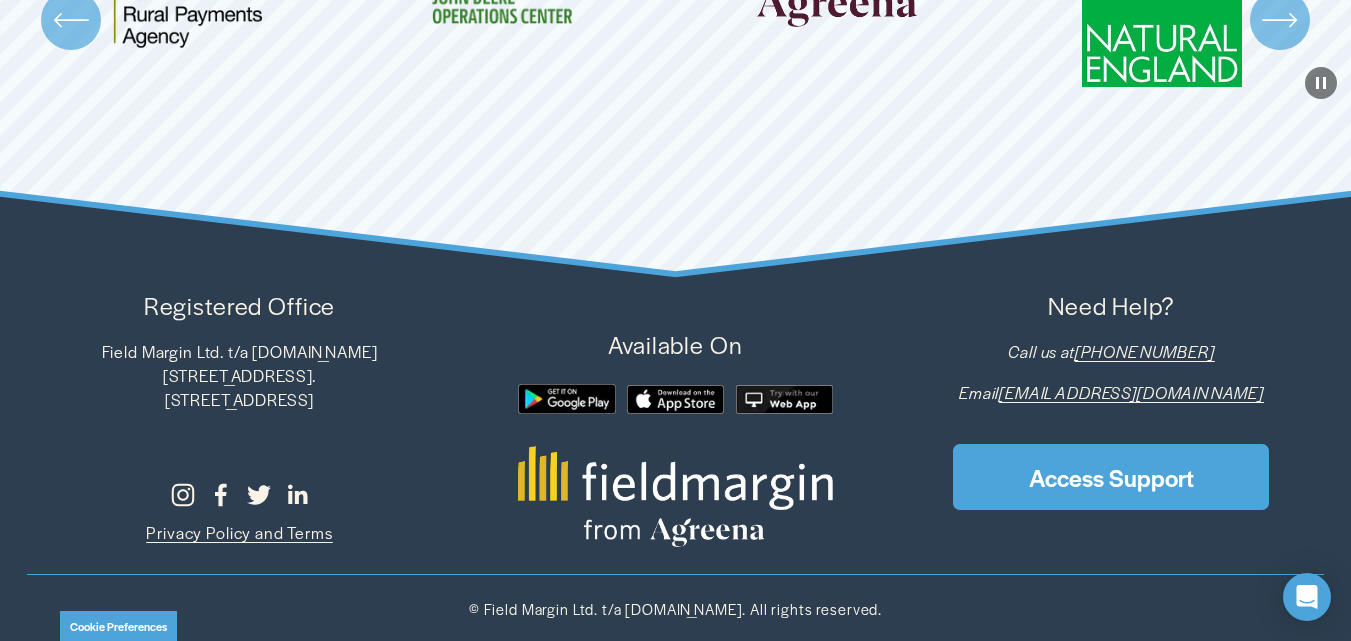 click at bounding box center [785, 399] 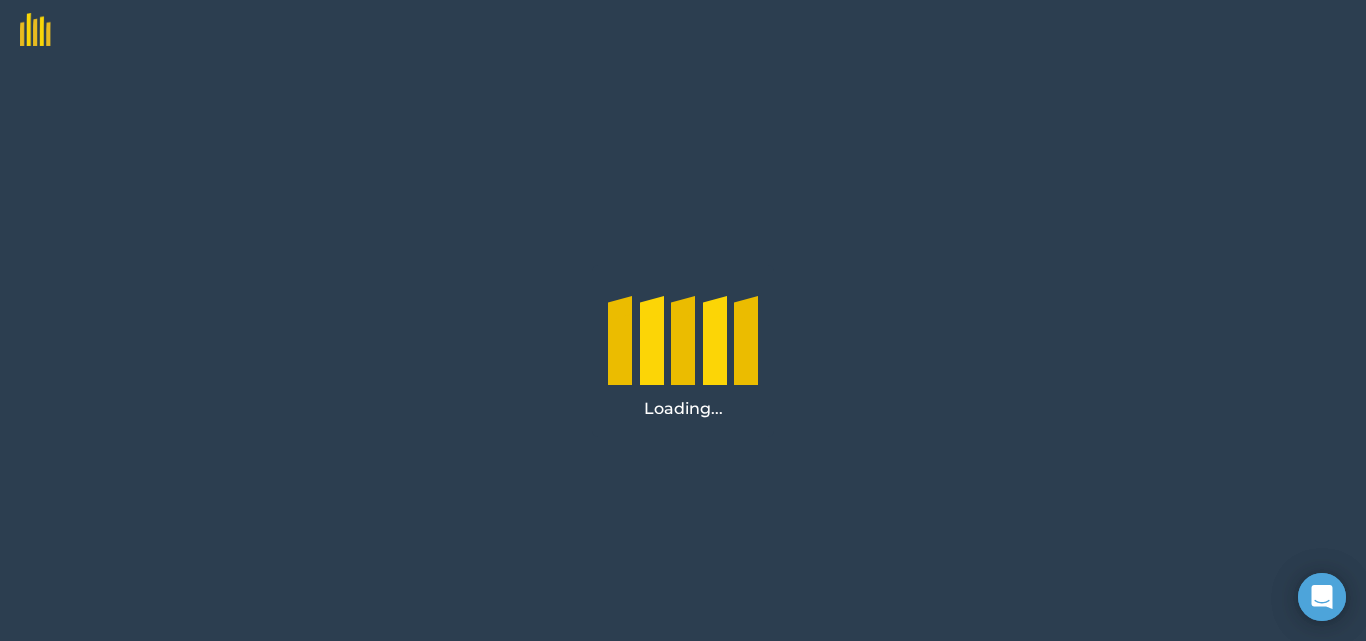 scroll, scrollTop: 0, scrollLeft: 0, axis: both 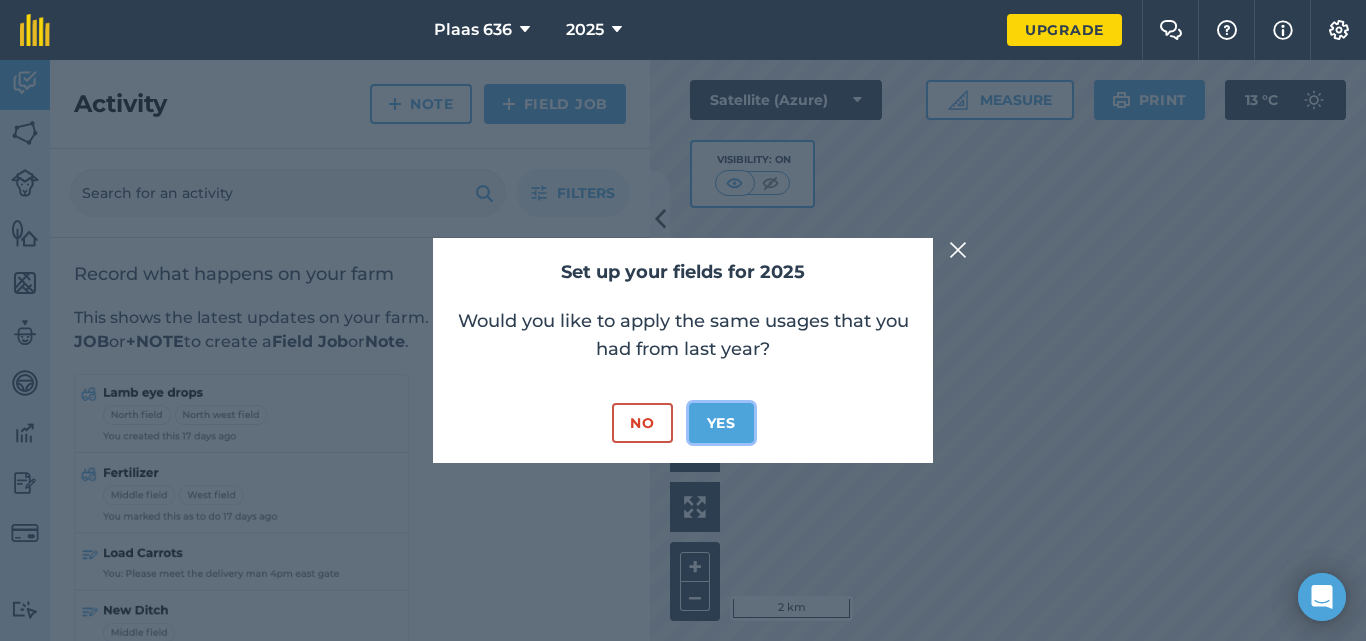 click on "Yes" at bounding box center (721, 423) 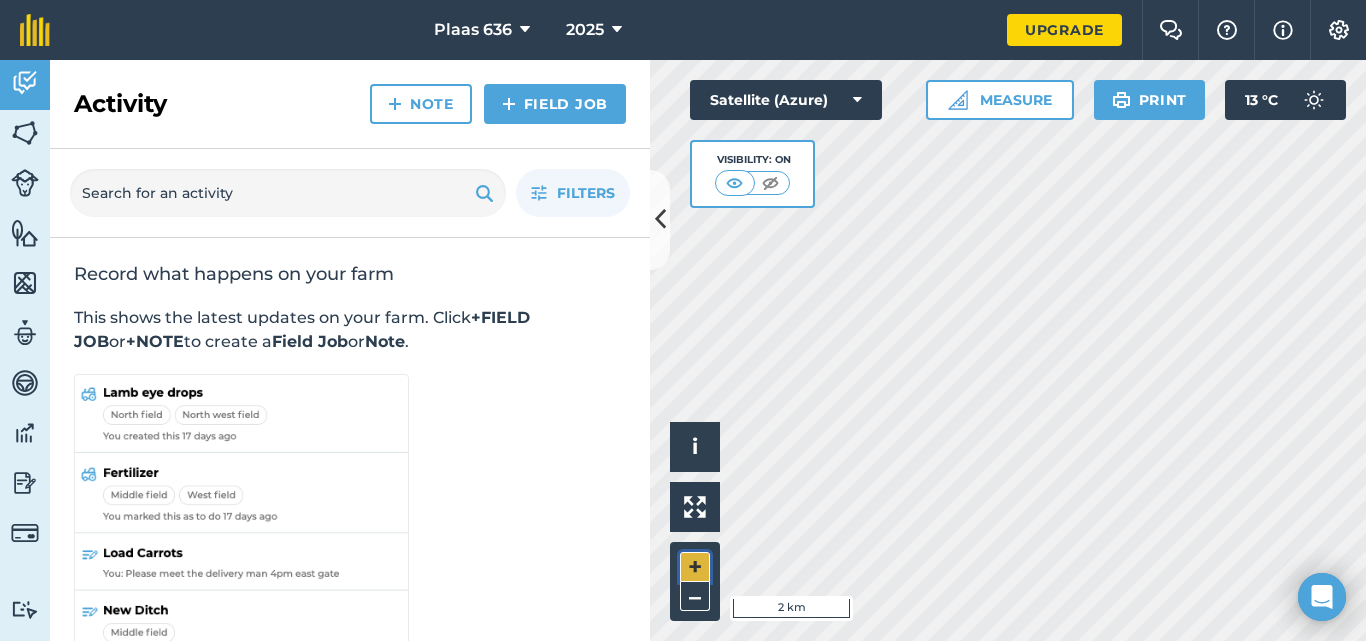 click on "+" at bounding box center (695, 567) 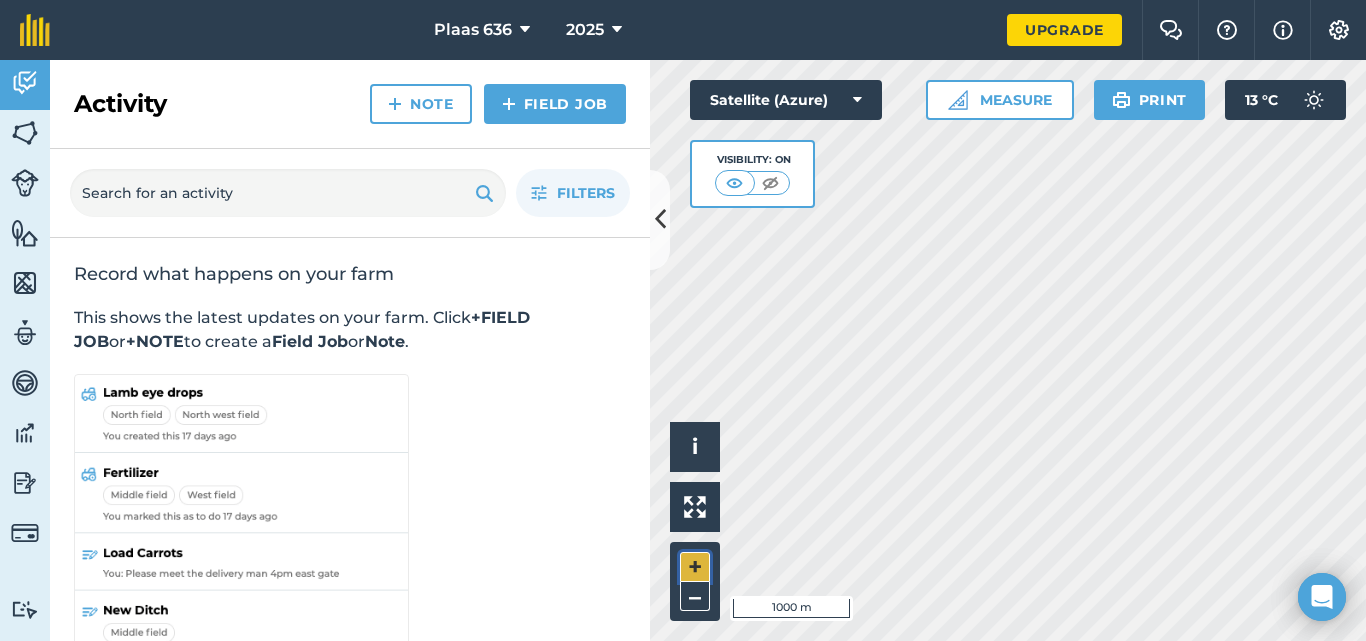 click on "+" at bounding box center (695, 567) 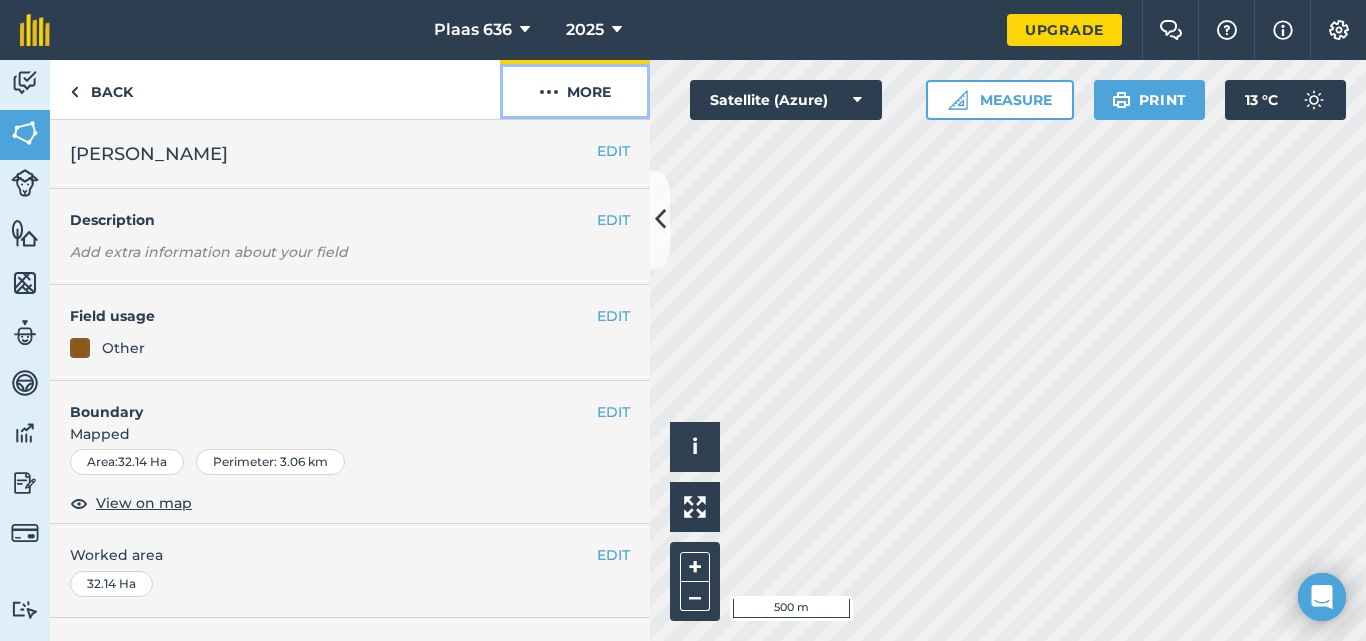 click at bounding box center (549, 92) 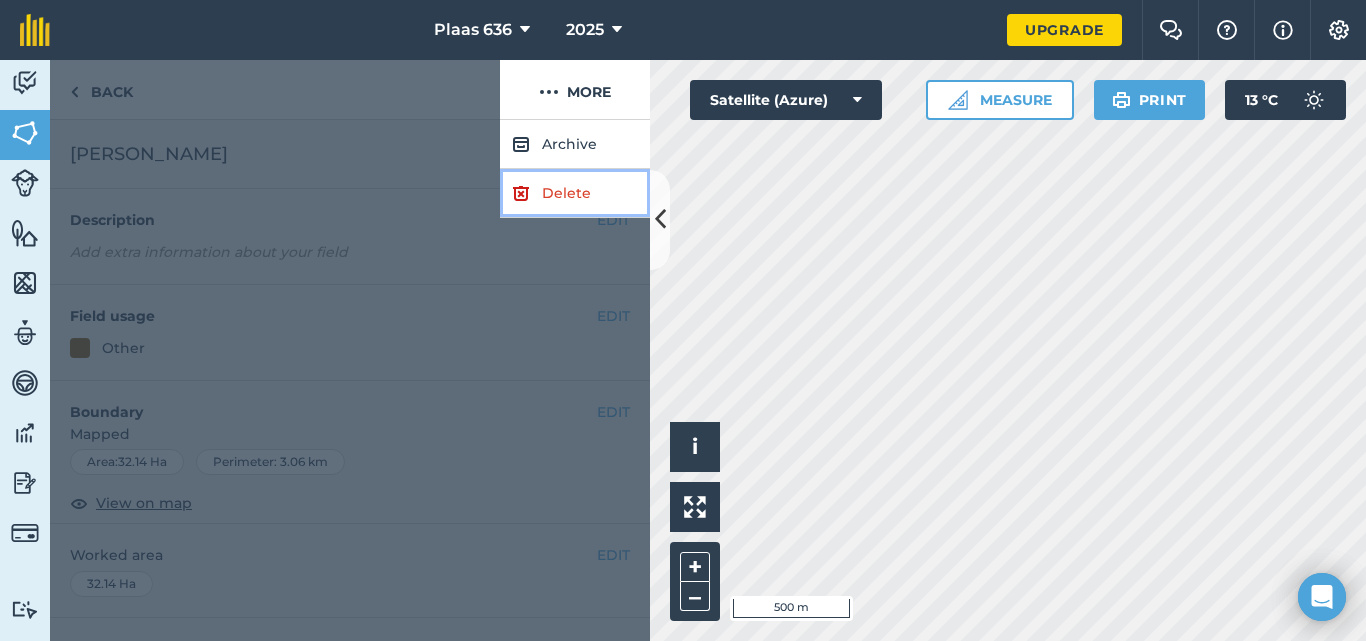 click on "Delete" at bounding box center (575, 193) 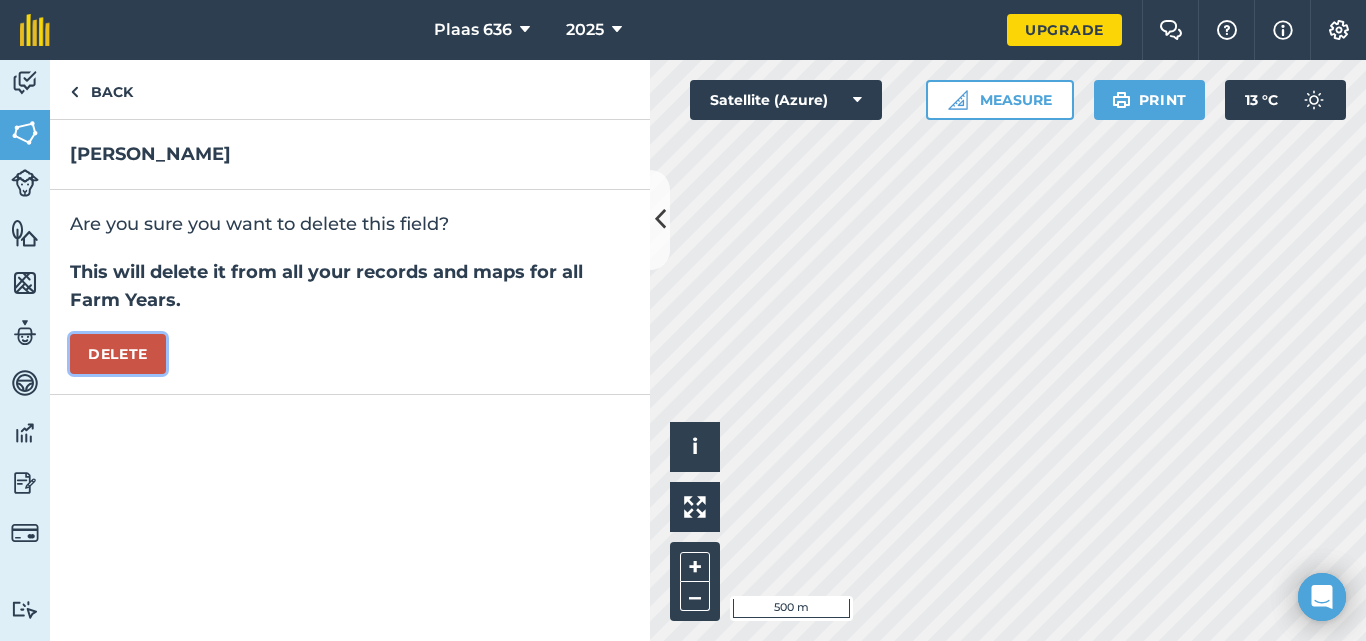 click on "Delete" at bounding box center [118, 354] 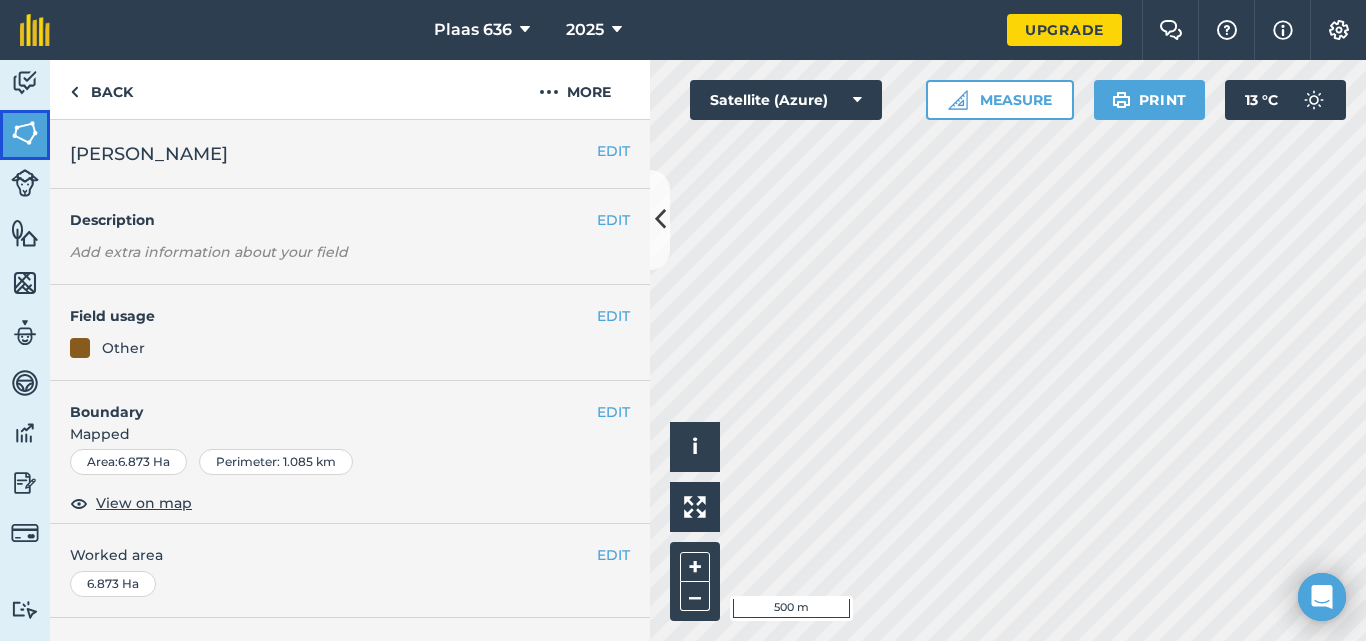 click at bounding box center (25, 133) 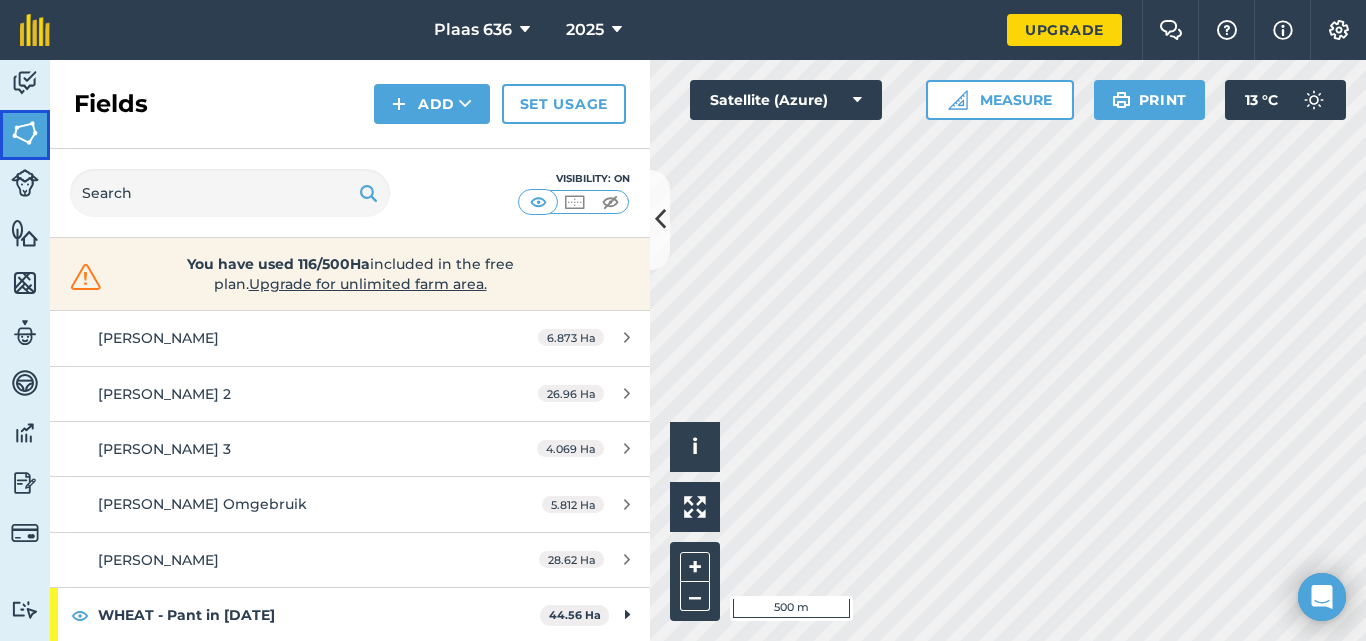 scroll, scrollTop: 150, scrollLeft: 0, axis: vertical 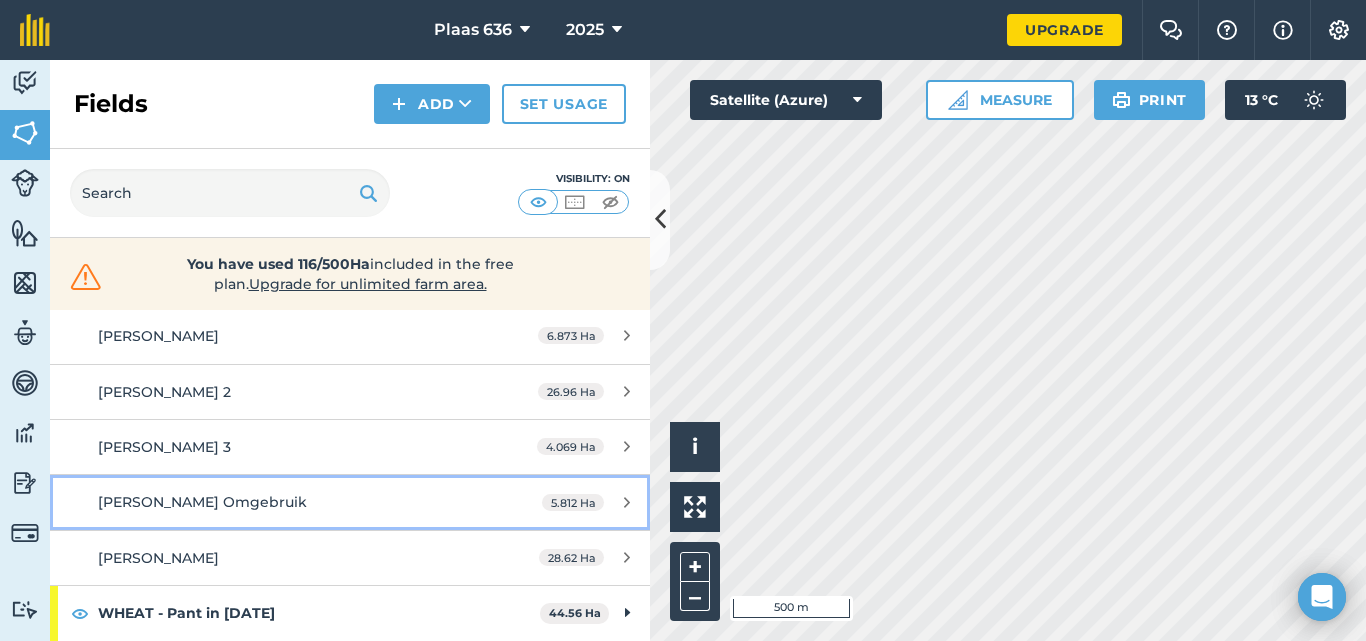 click at bounding box center [627, 502] 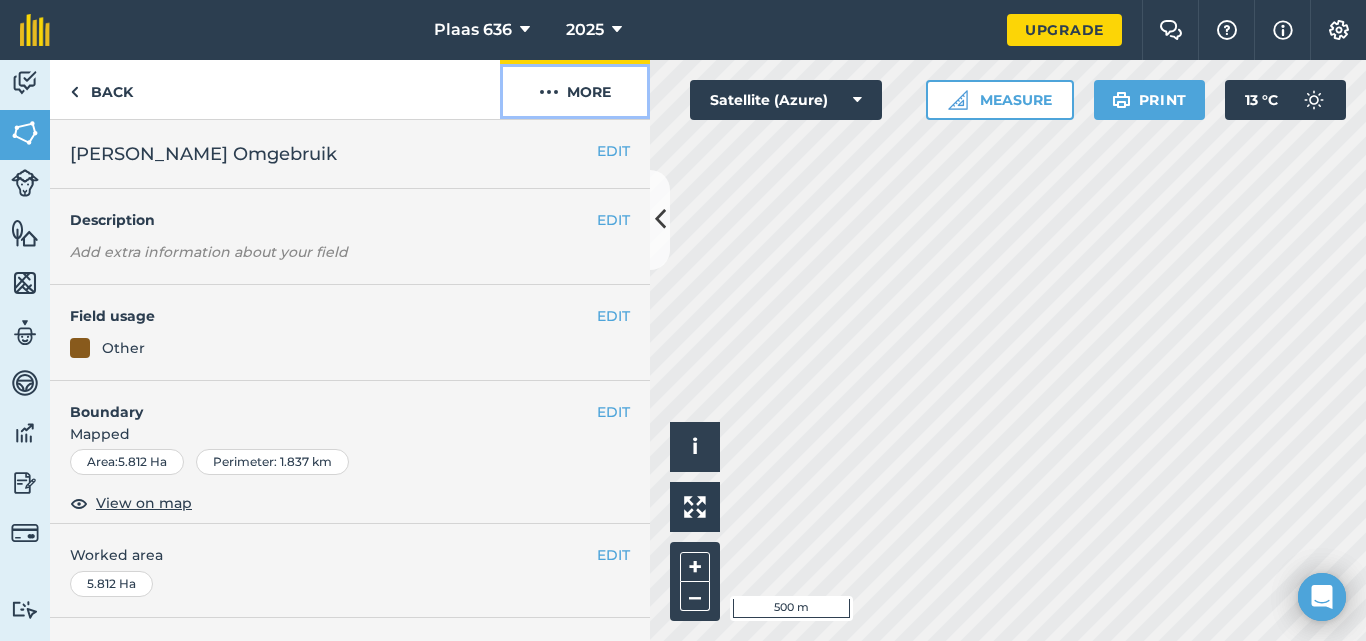 click on "More" at bounding box center (575, 89) 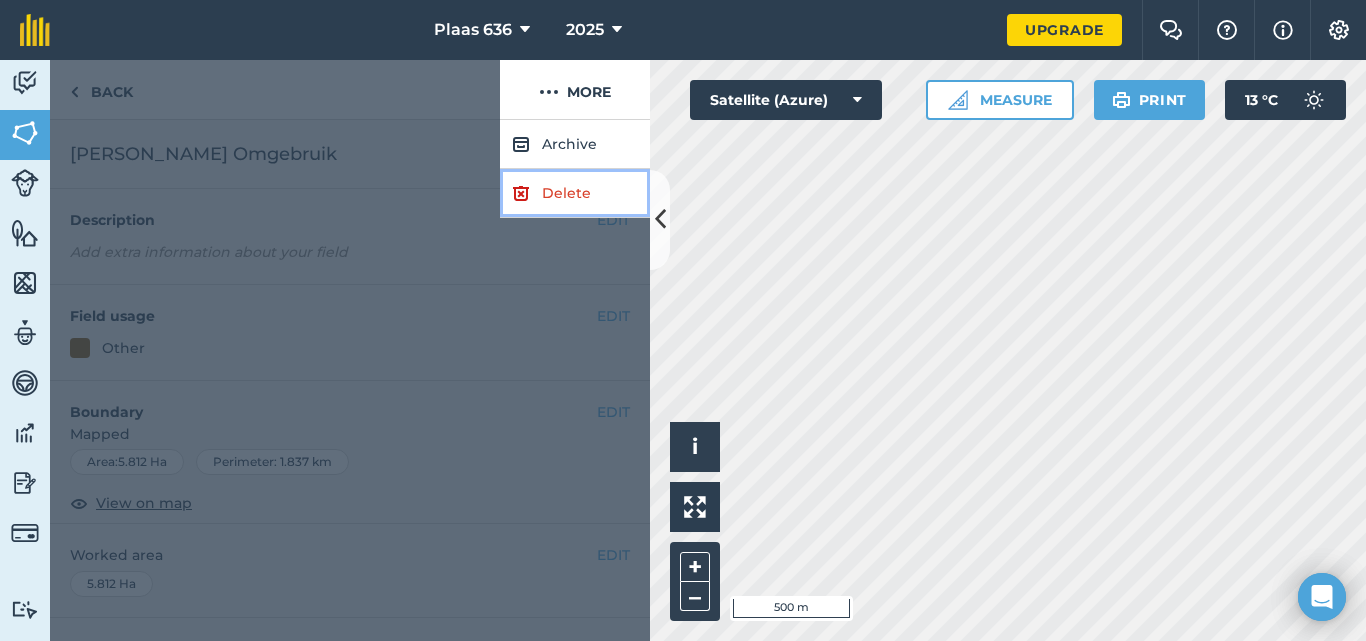 click on "Delete" at bounding box center (575, 193) 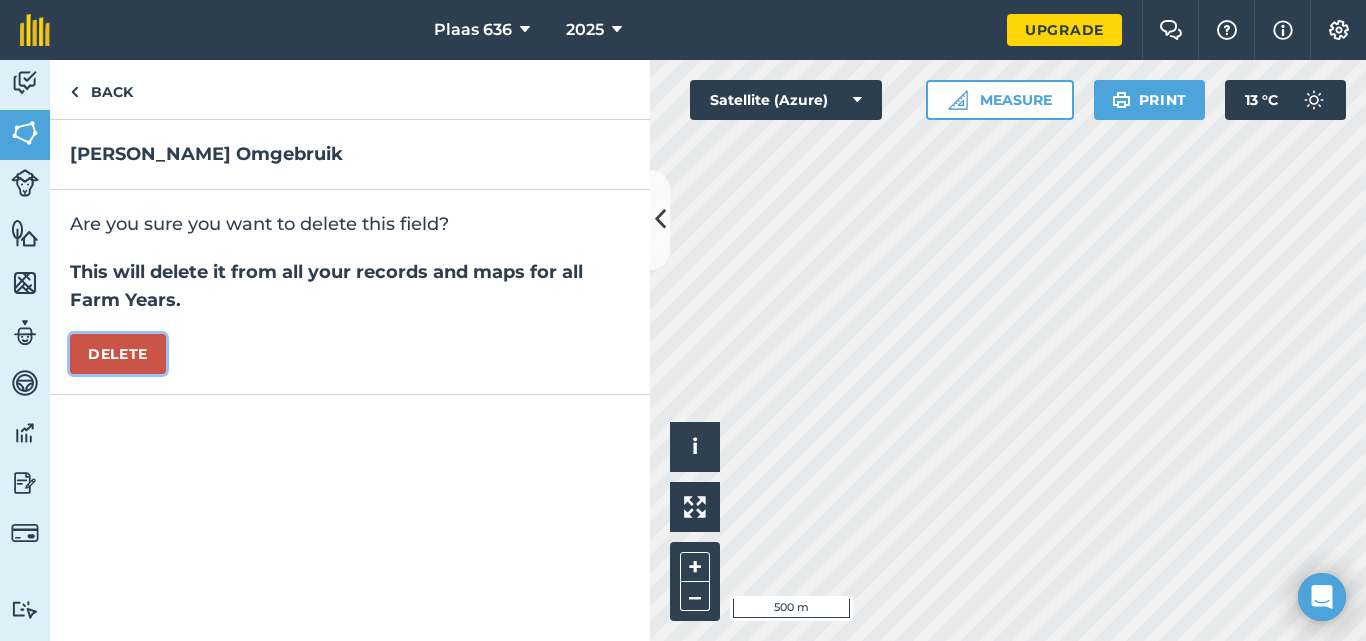 click on "Delete" at bounding box center [118, 354] 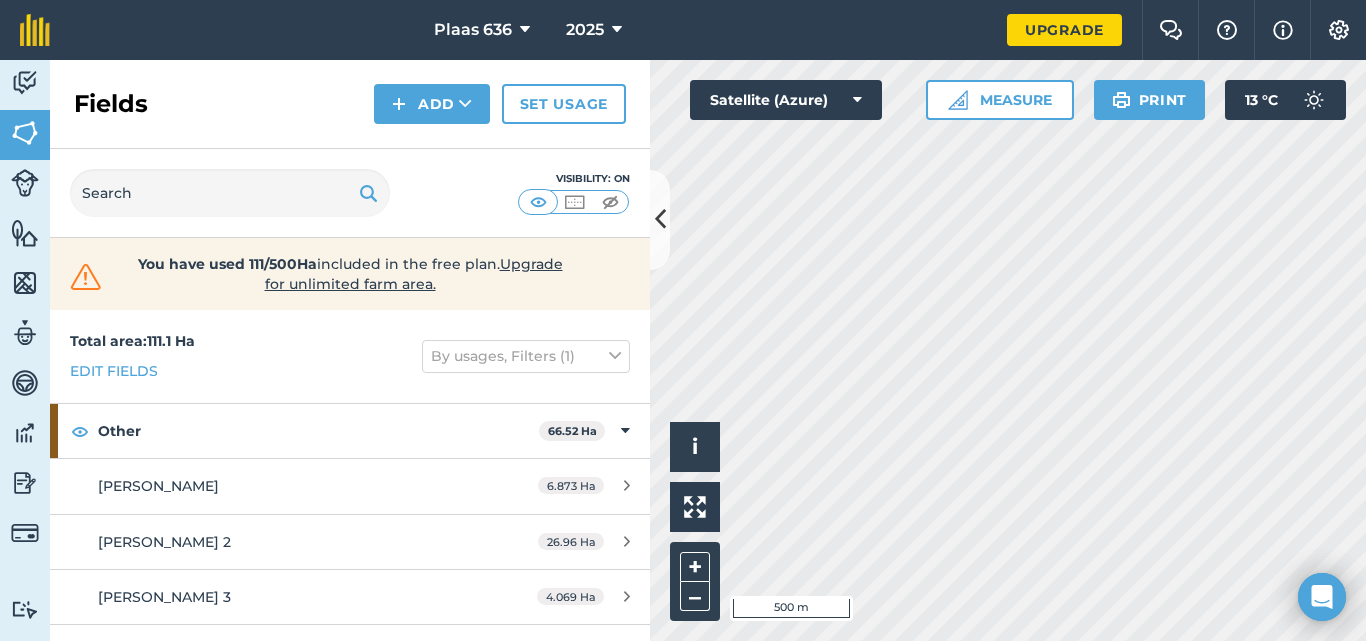 scroll, scrollTop: 94, scrollLeft: 0, axis: vertical 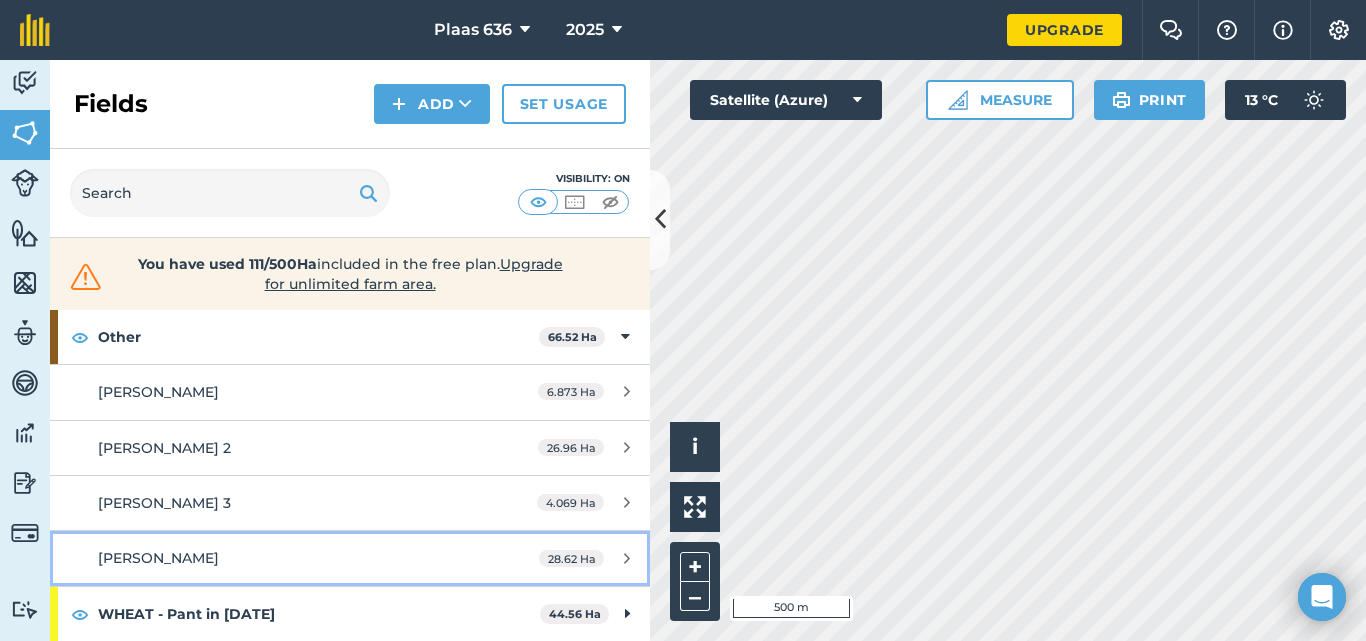 click at bounding box center [627, 558] 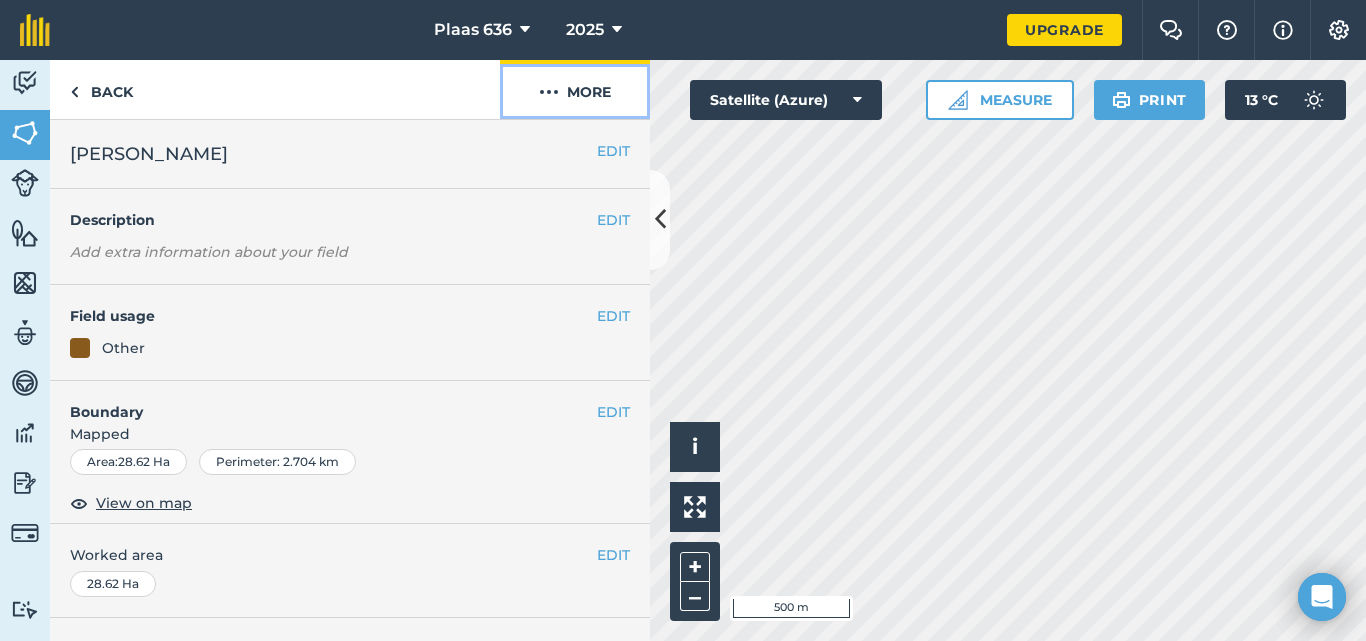click on "More" at bounding box center (575, 89) 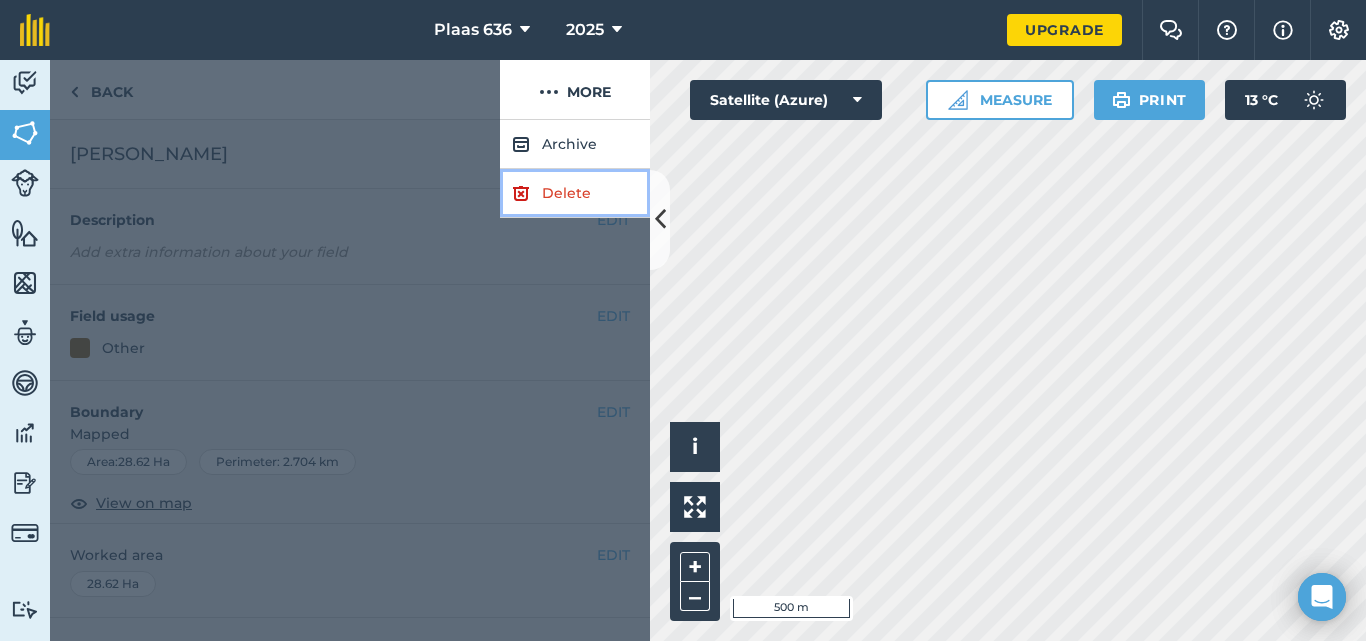 click on "Delete" at bounding box center (575, 193) 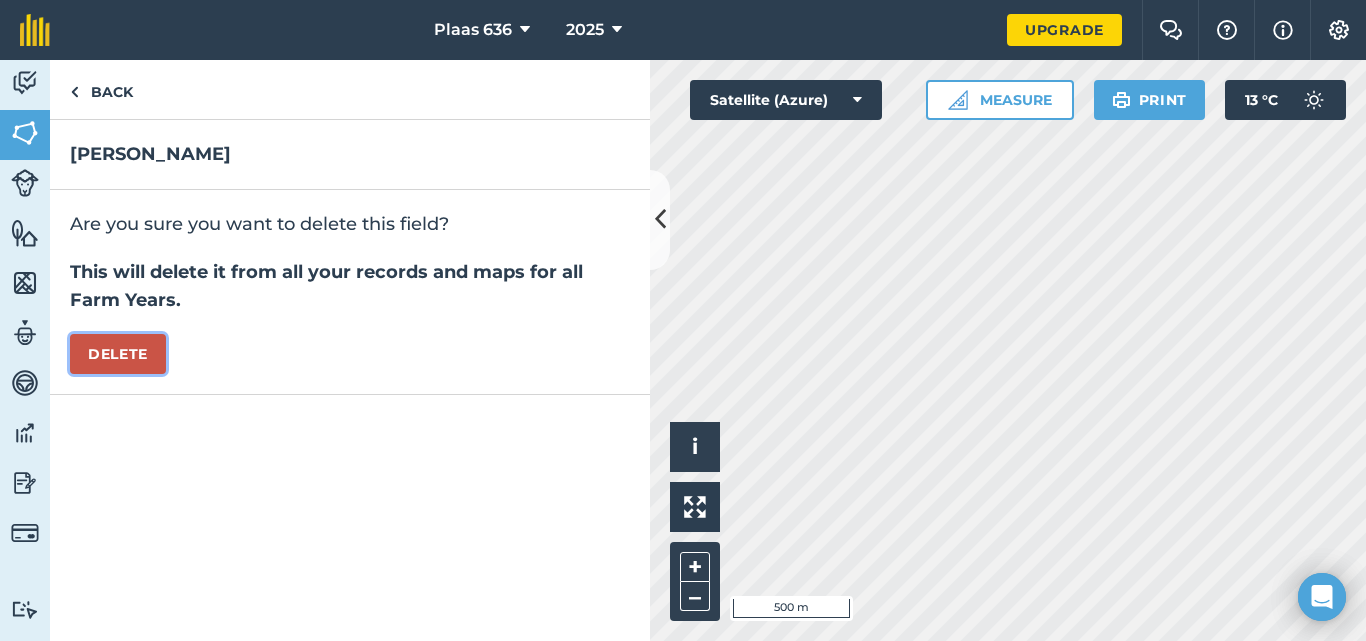 click on "Delete" at bounding box center [118, 354] 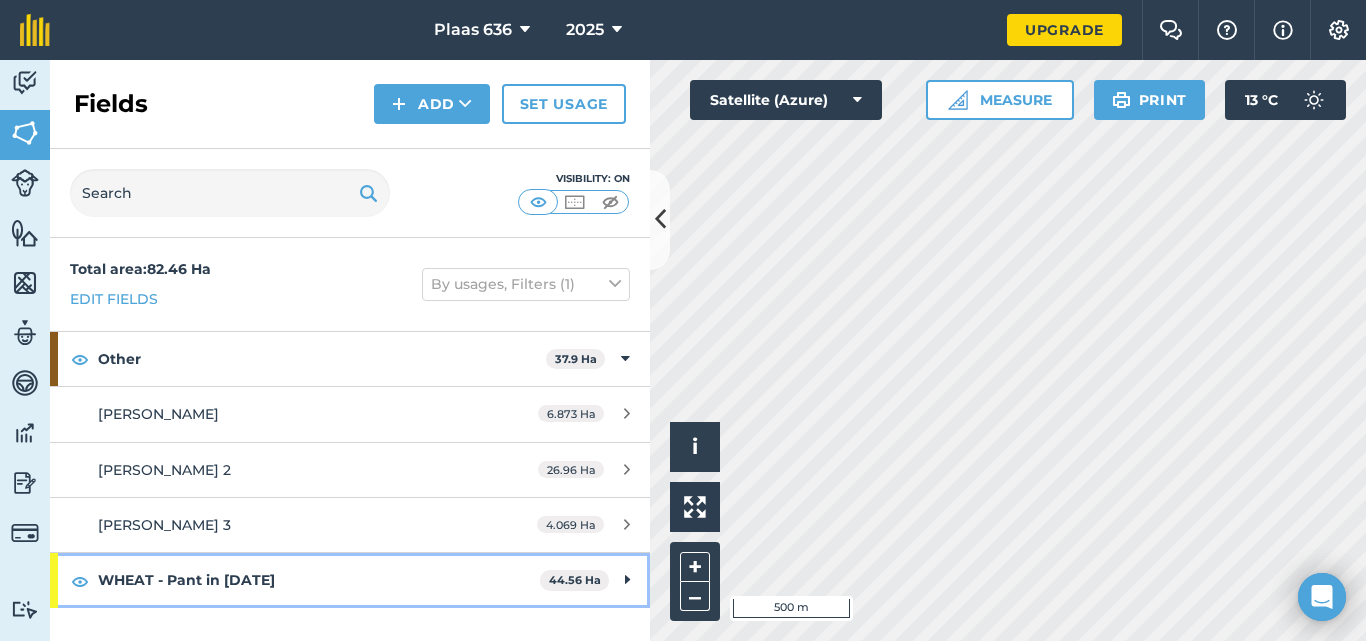 click on "WHEAT - Pant in [DATE]" at bounding box center [319, 580] 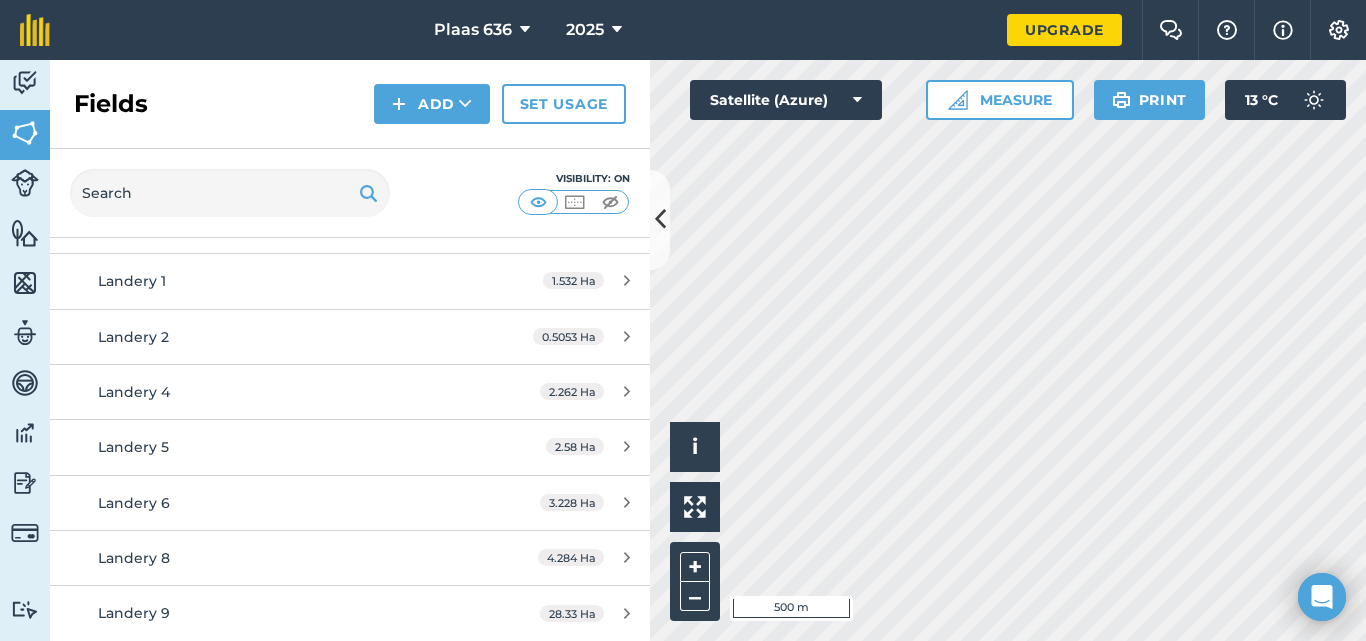 scroll, scrollTop: 357, scrollLeft: 0, axis: vertical 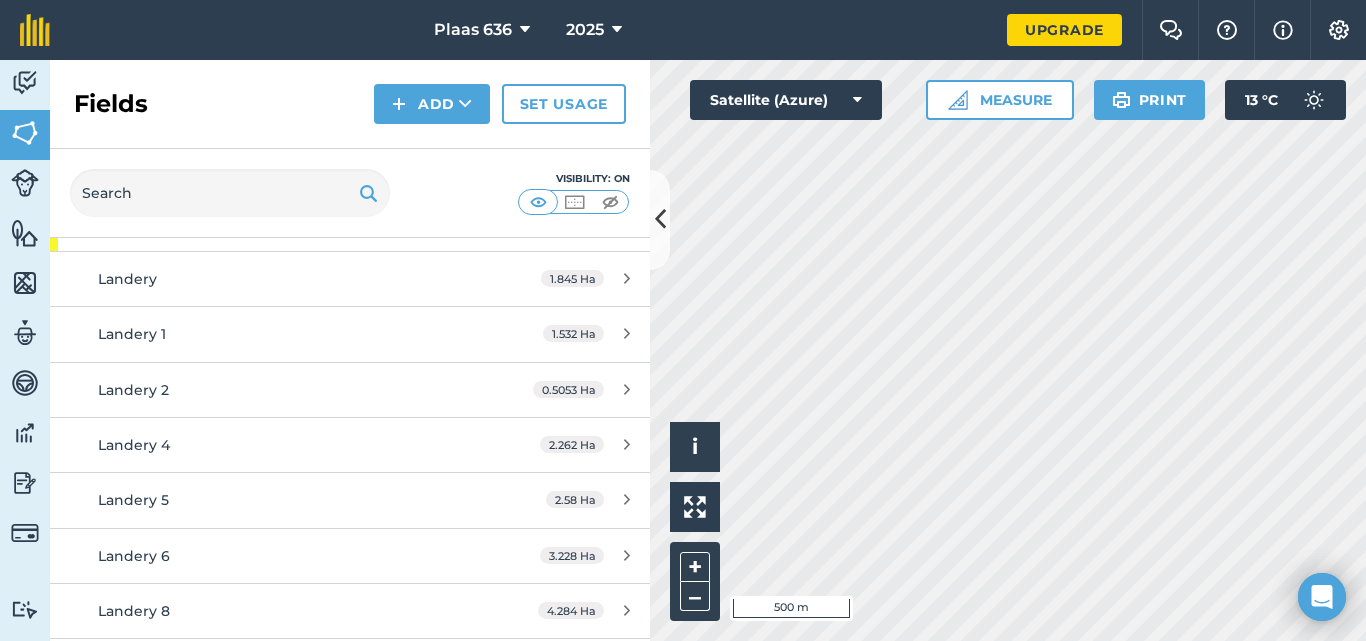 click on "Plaas 636 2025 Upgrade Farm Chat Help Info Settings Map printing is not available on our free plan Please upgrade to our Essentials, Plus or Pro plan to access this feature. Activity Fields Livestock Features Maps Team Vehicles Data Reporting Billing Tutorials Tutorials Fields   Add   Set usage Visibility: On Total area :  82.46   Ha Edit fields By usages, Filters (1) Other 37.9   [PERSON_NAME] 6.873   [PERSON_NAME] 2 26.96   [PERSON_NAME] 3 4.069   Ha WHEAT - Pant in [DATE] 44.56   [PERSON_NAME]  1.845   [PERSON_NAME] 1 1.532   [PERSON_NAME] 2 0.5053   [PERSON_NAME] 4 2.262   [PERSON_NAME] 5 2.58   [PERSON_NAME] 6 3.228   [PERSON_NAME] 8 4.284   [PERSON_NAME] 9 28.33   Ha Hello i © 2025 TomTom, Microsoft 500 m + – Satellite (Azure) Measure Print 13   ° C" at bounding box center [683, 320] 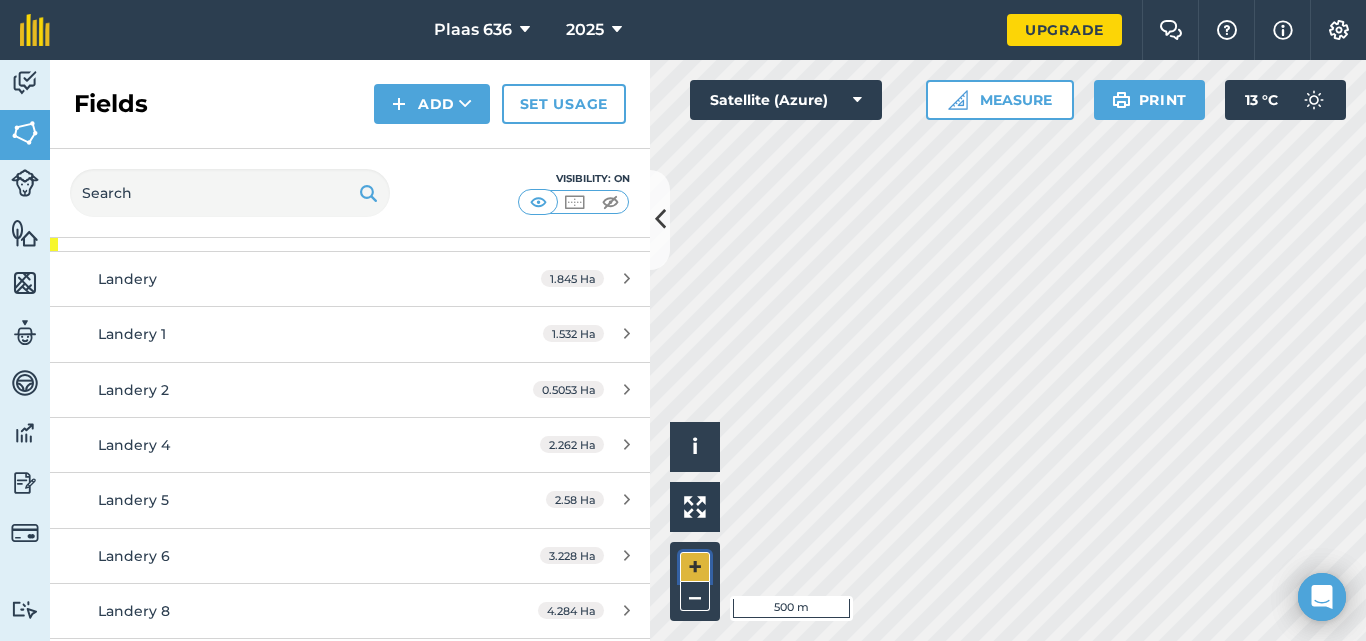 click on "+" at bounding box center (695, 567) 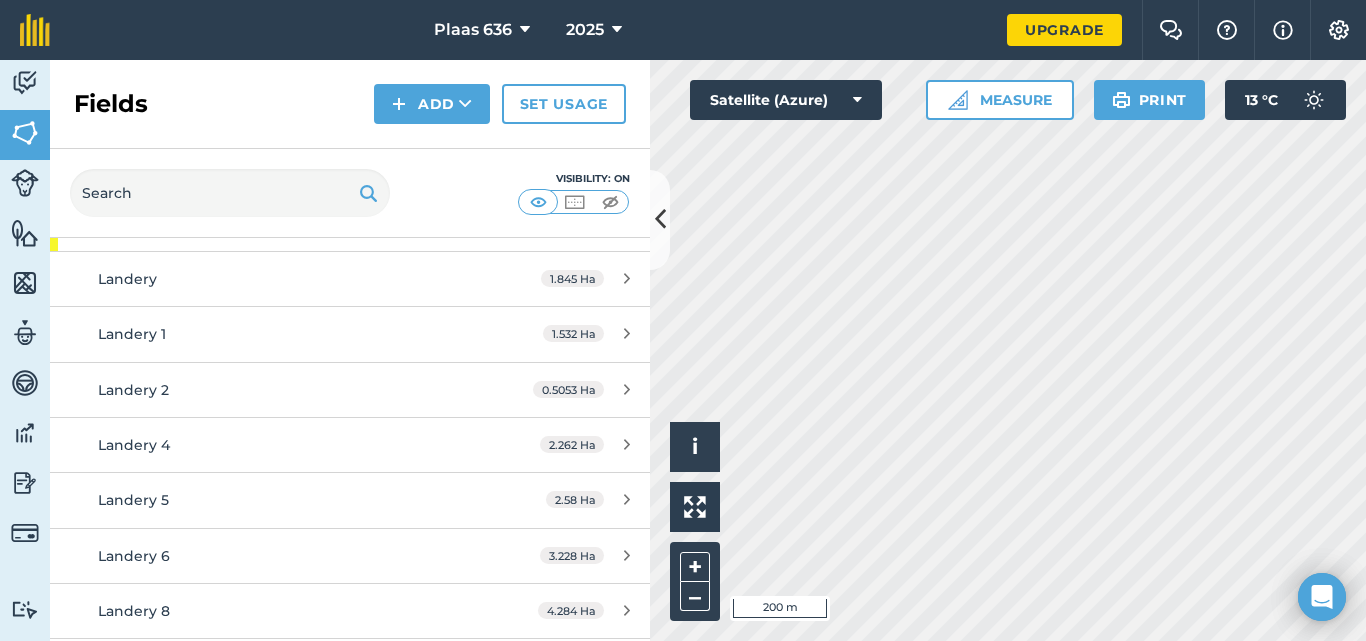 scroll, scrollTop: 410, scrollLeft: 0, axis: vertical 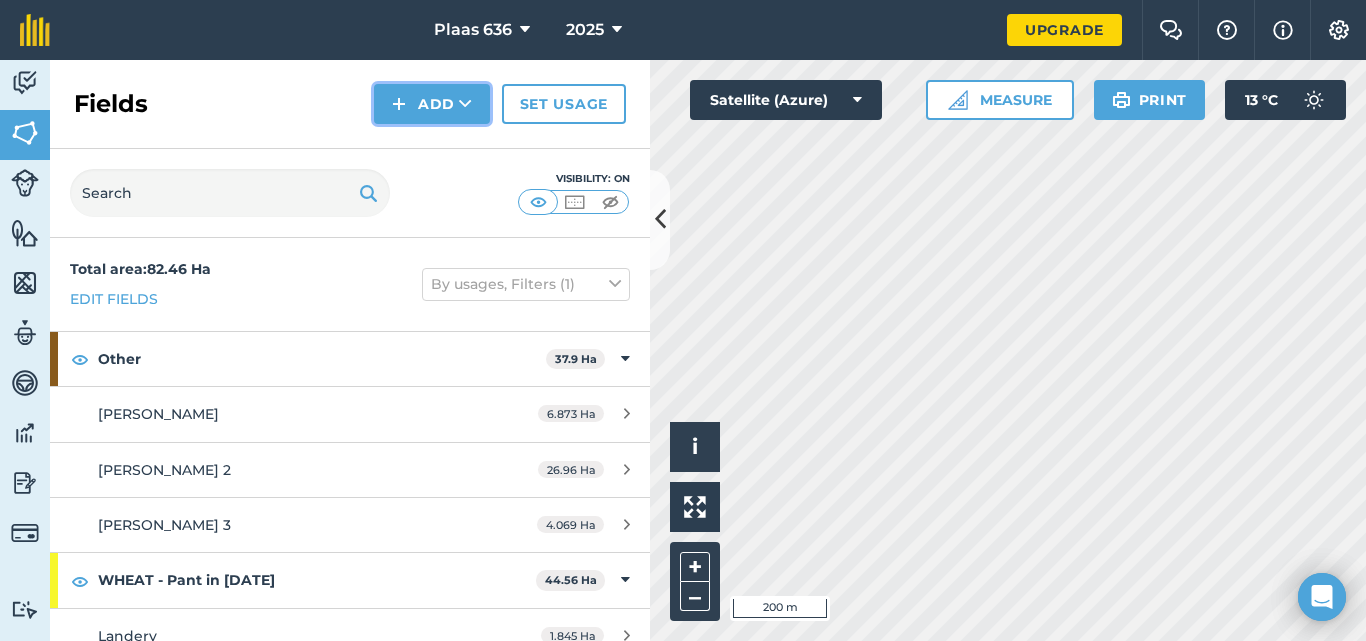 click at bounding box center (465, 104) 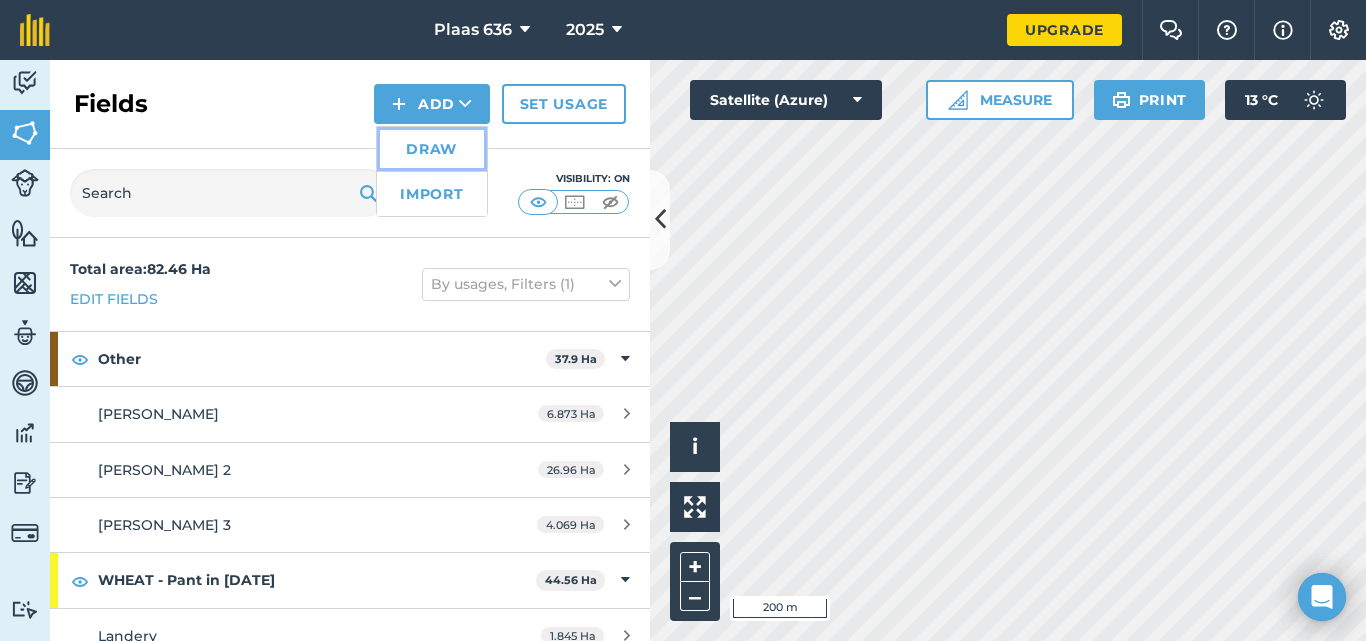 click on "Draw" at bounding box center [432, 149] 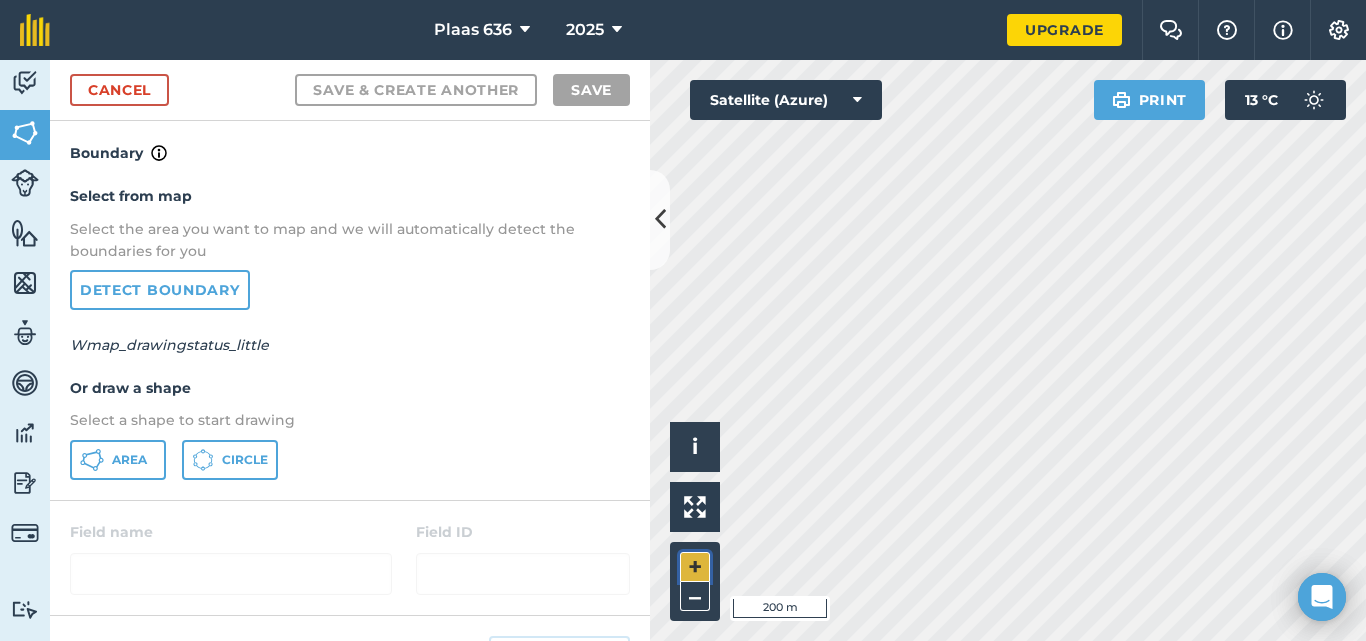 click on "+" at bounding box center [695, 567] 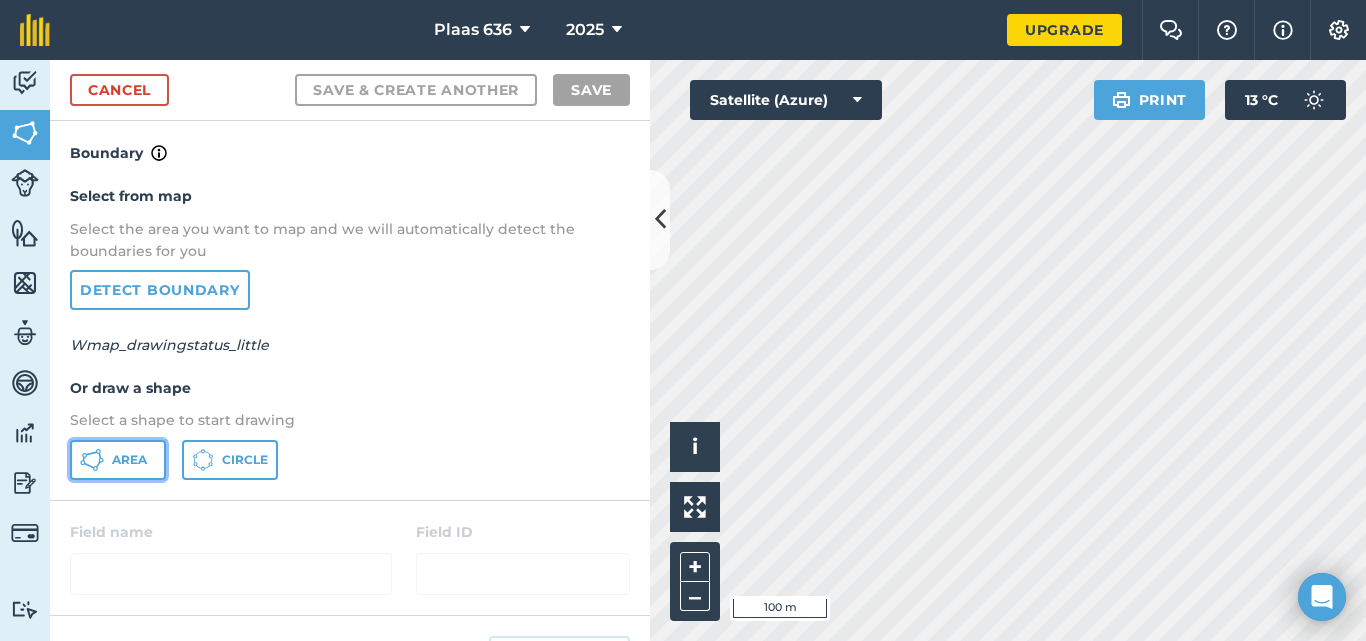 click on "Area" at bounding box center [129, 460] 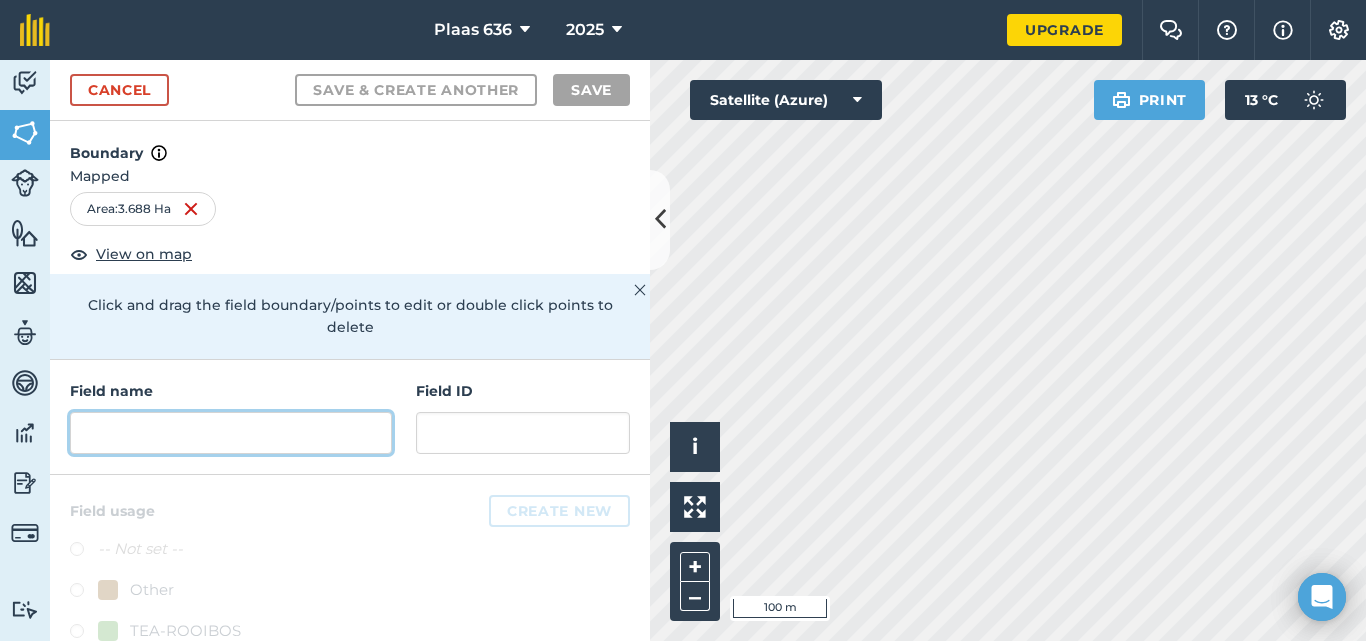 click at bounding box center [231, 433] 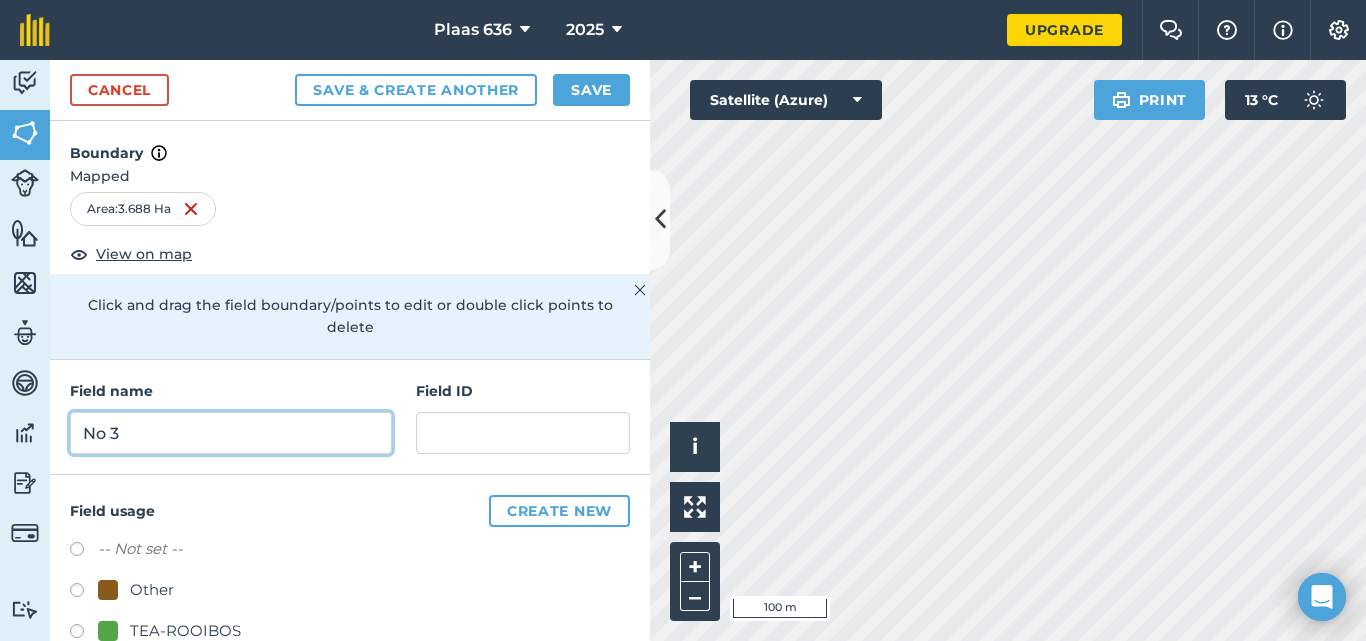 type on "No 3" 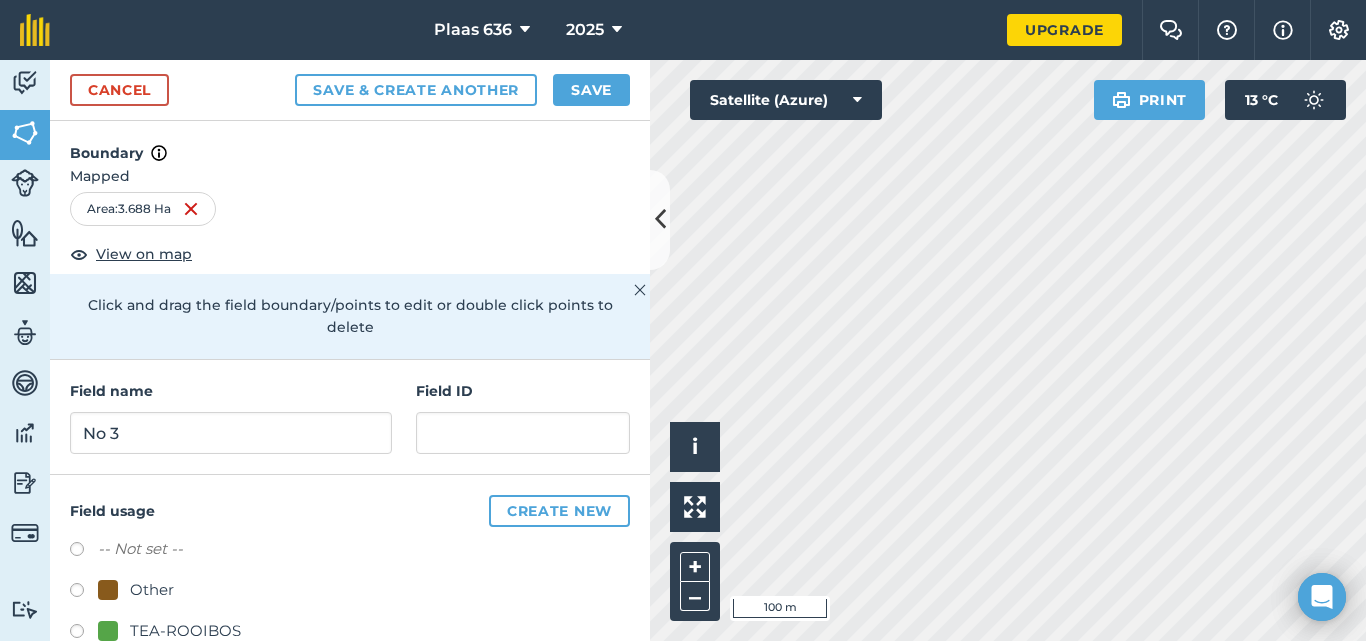 click on "TEA-ROOIBOS" at bounding box center (185, 631) 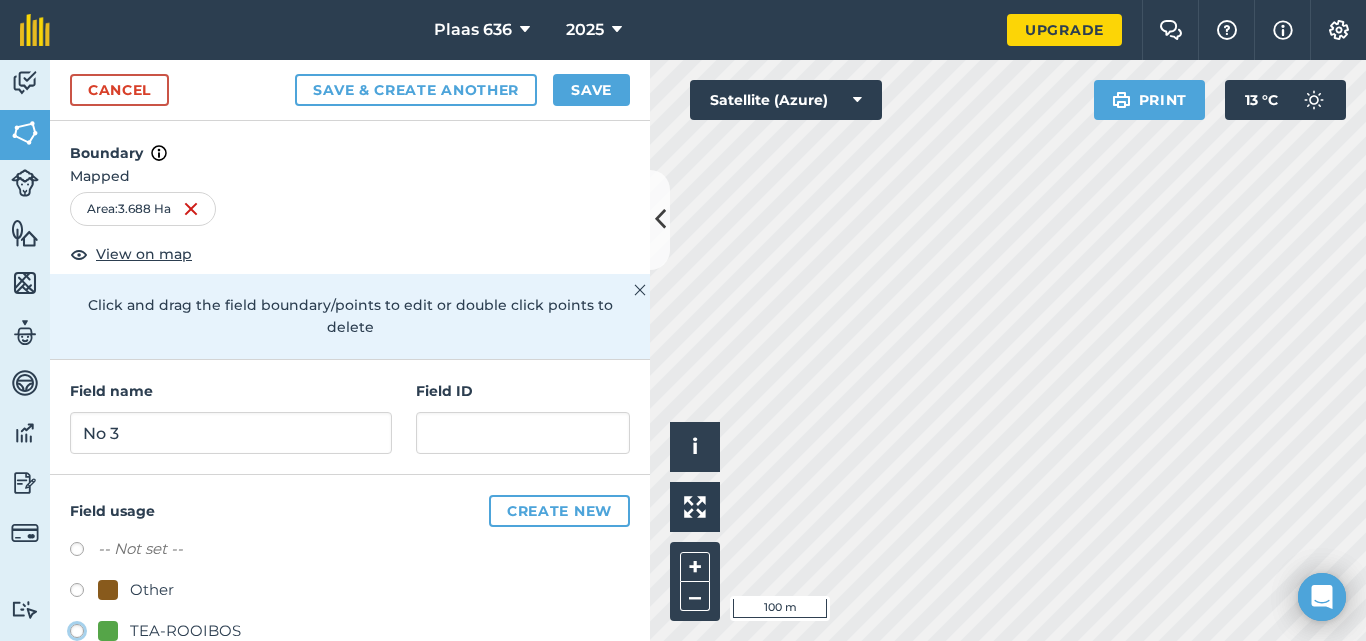 click on "TEA-ROOIBOS" at bounding box center (-9923, 630) 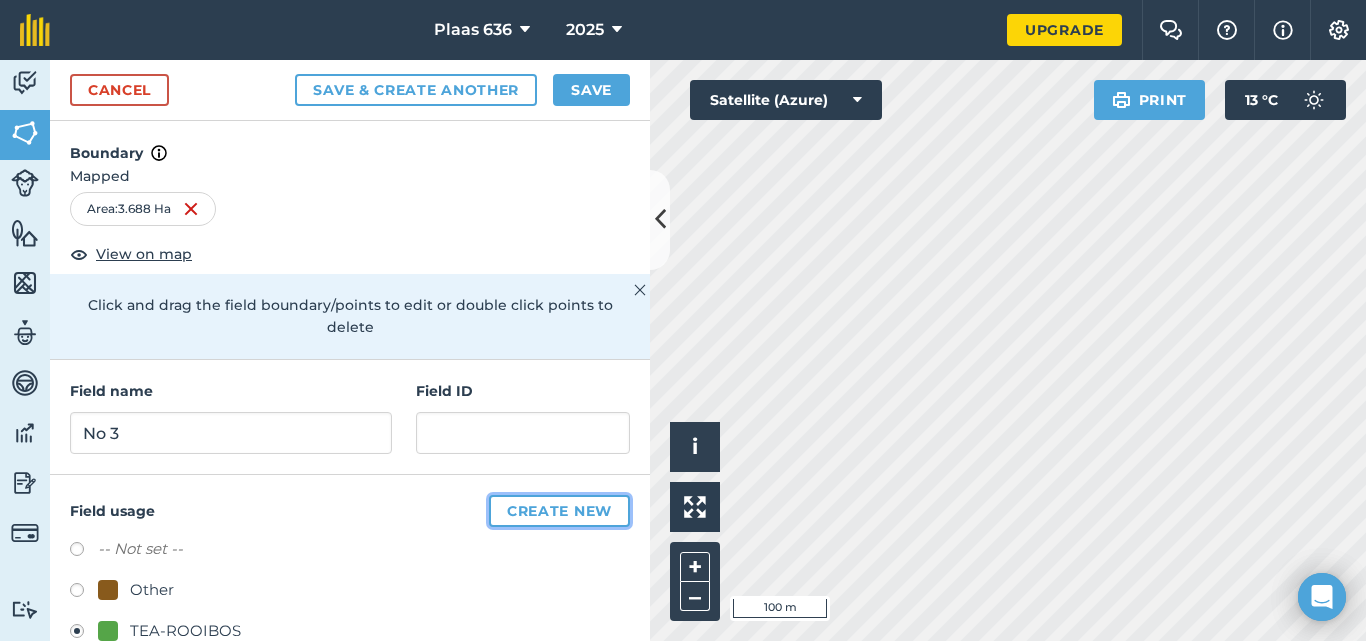 click on "Create new" at bounding box center [559, 511] 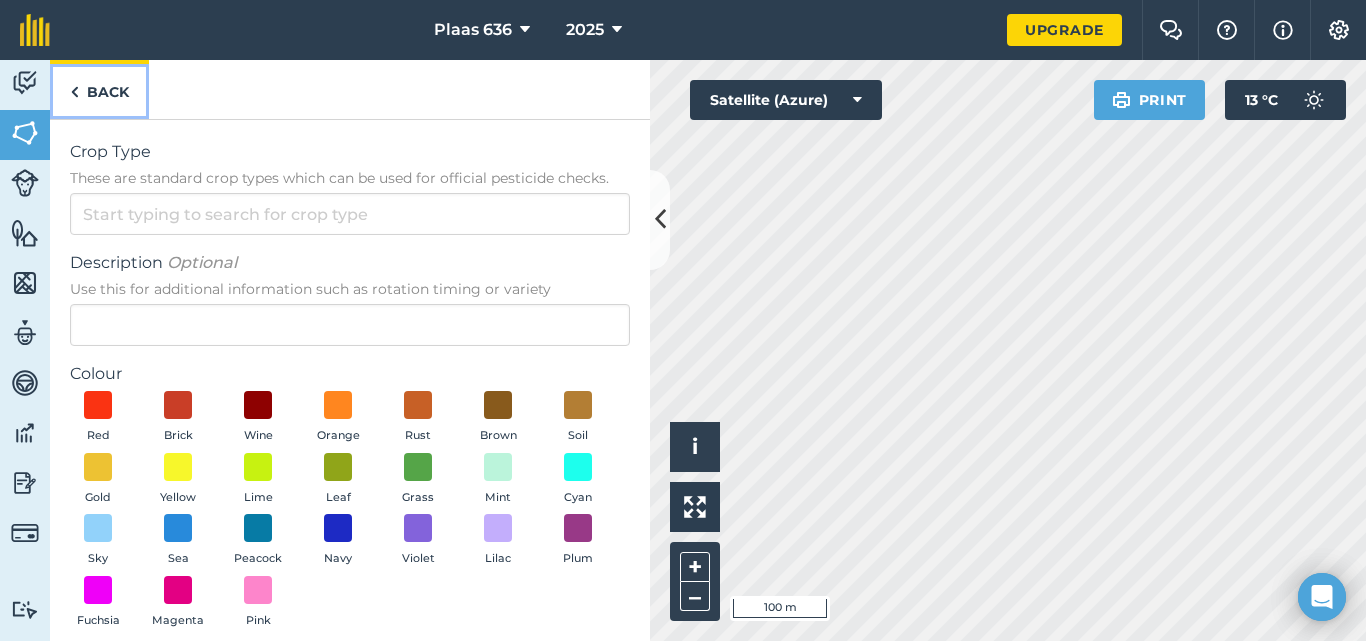 click on "Back" at bounding box center [99, 89] 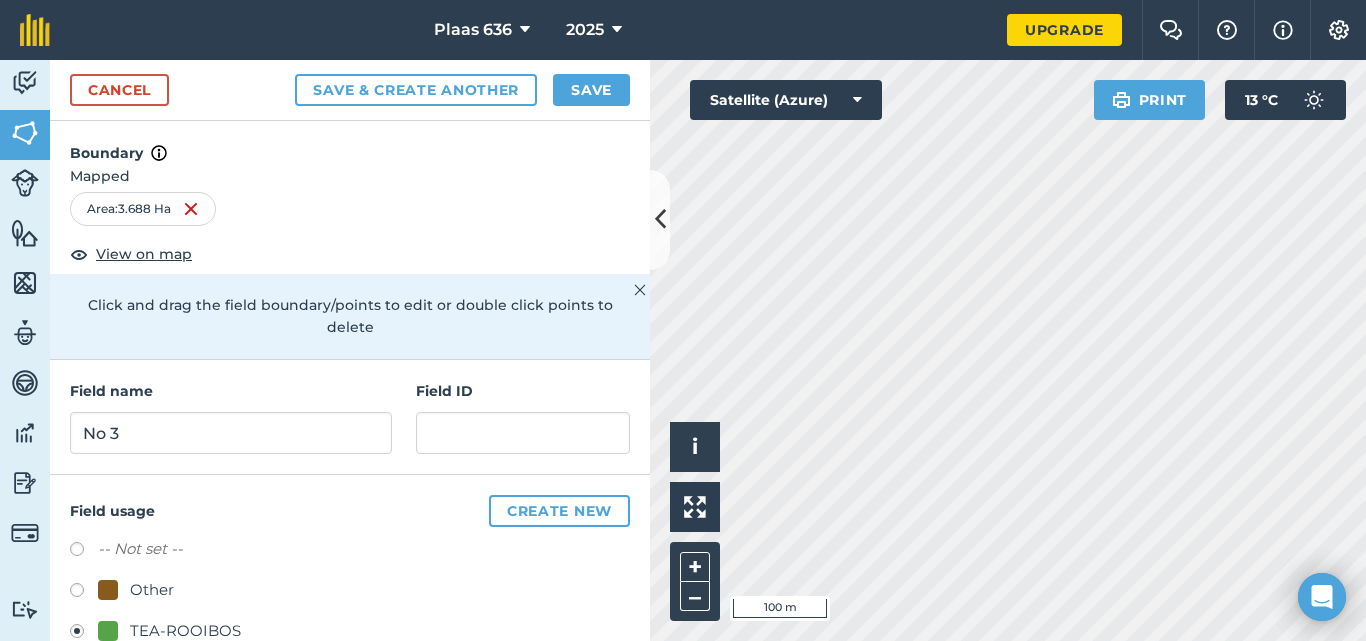 click on "TEA-ROOIBOS" at bounding box center [185, 631] 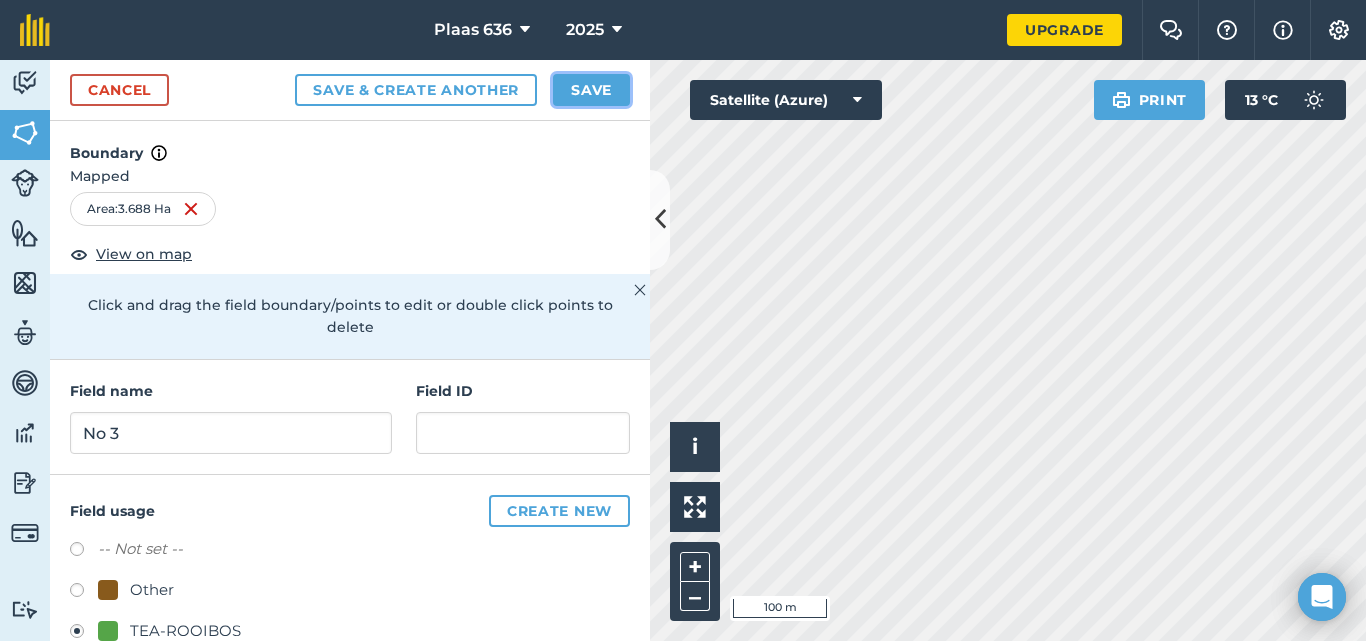 click on "Save" at bounding box center (591, 90) 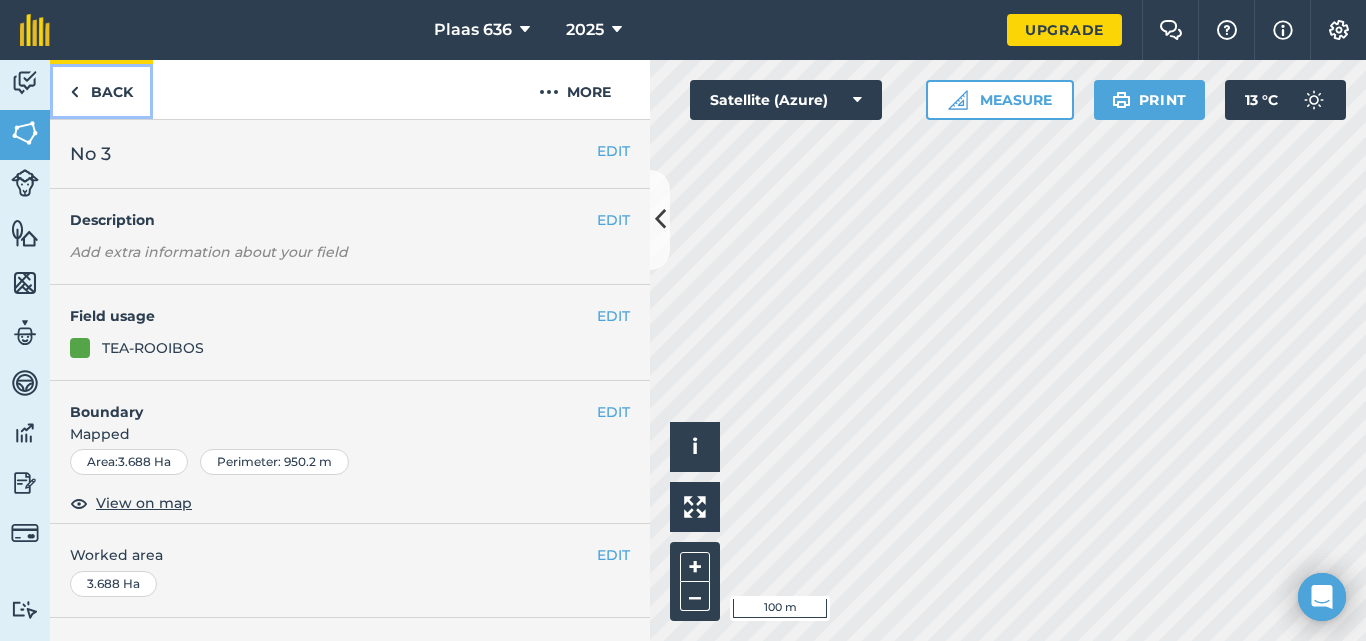 click at bounding box center [74, 92] 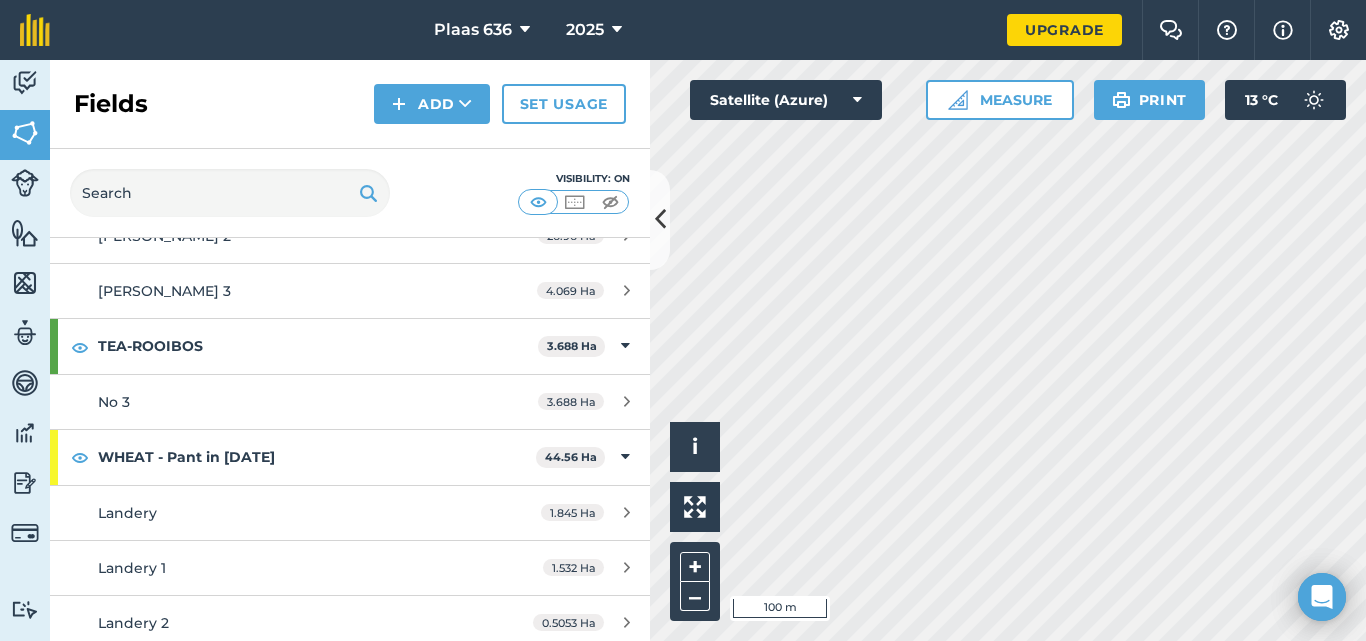 scroll, scrollTop: 242, scrollLeft: 0, axis: vertical 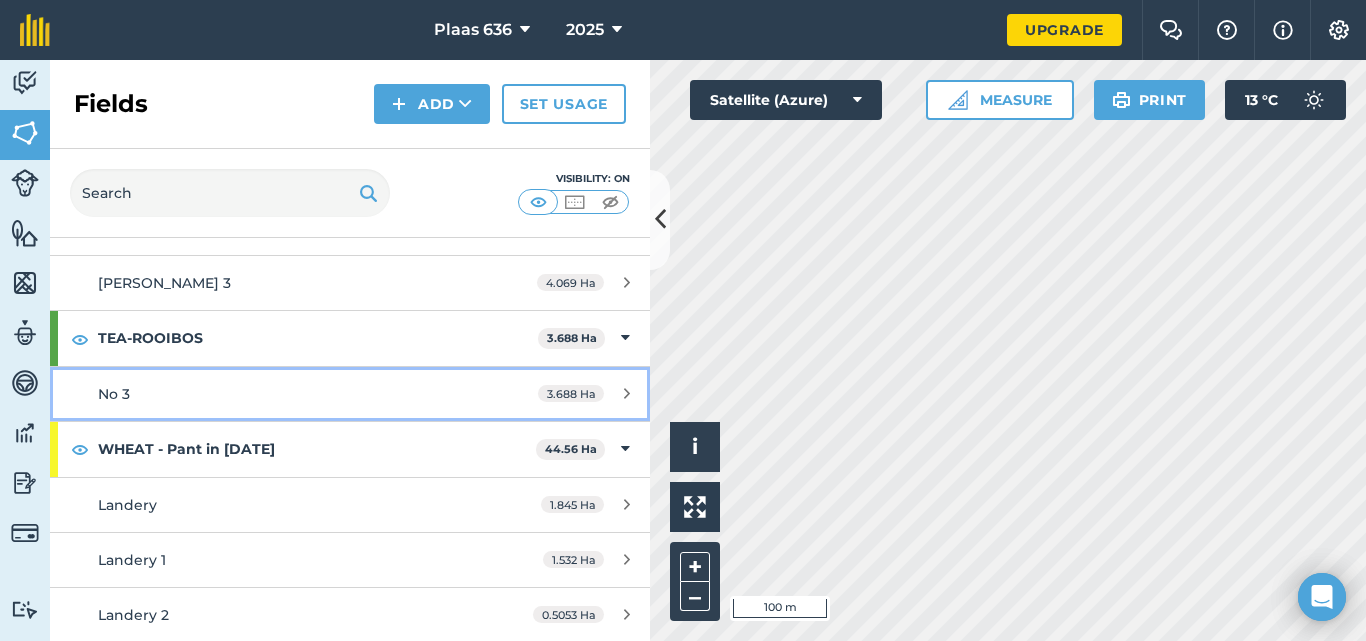 click on "No 3" at bounding box center [114, 394] 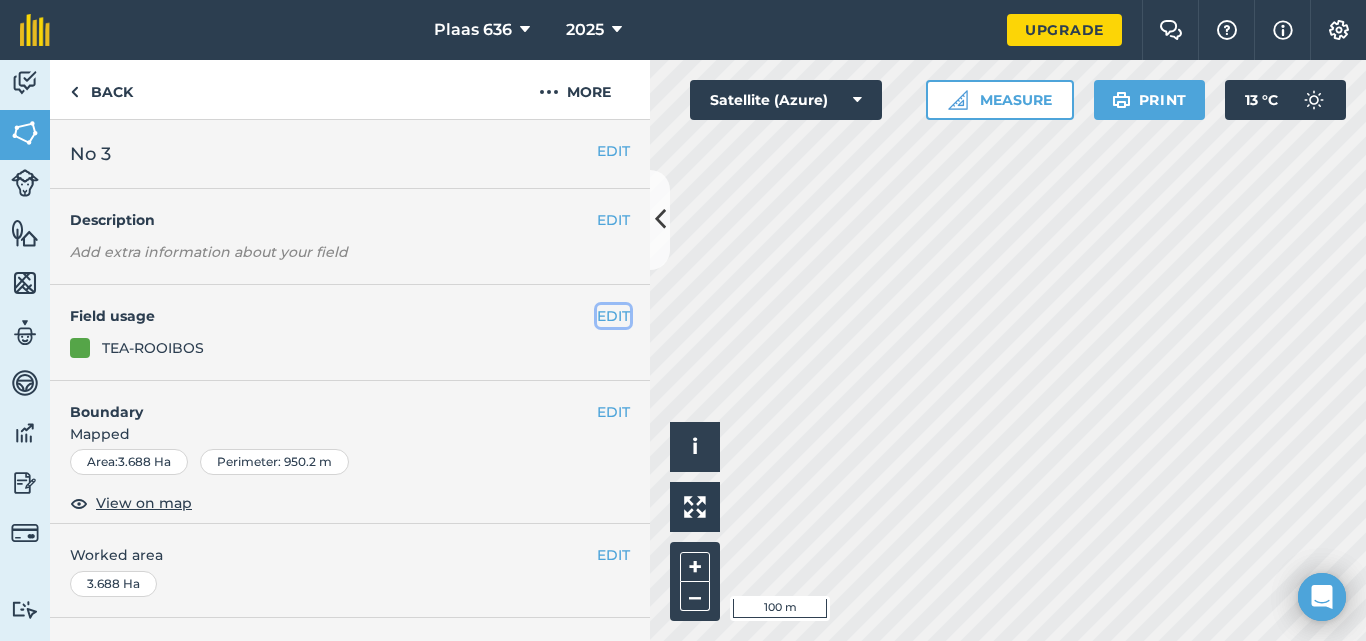 click on "EDIT" at bounding box center [613, 316] 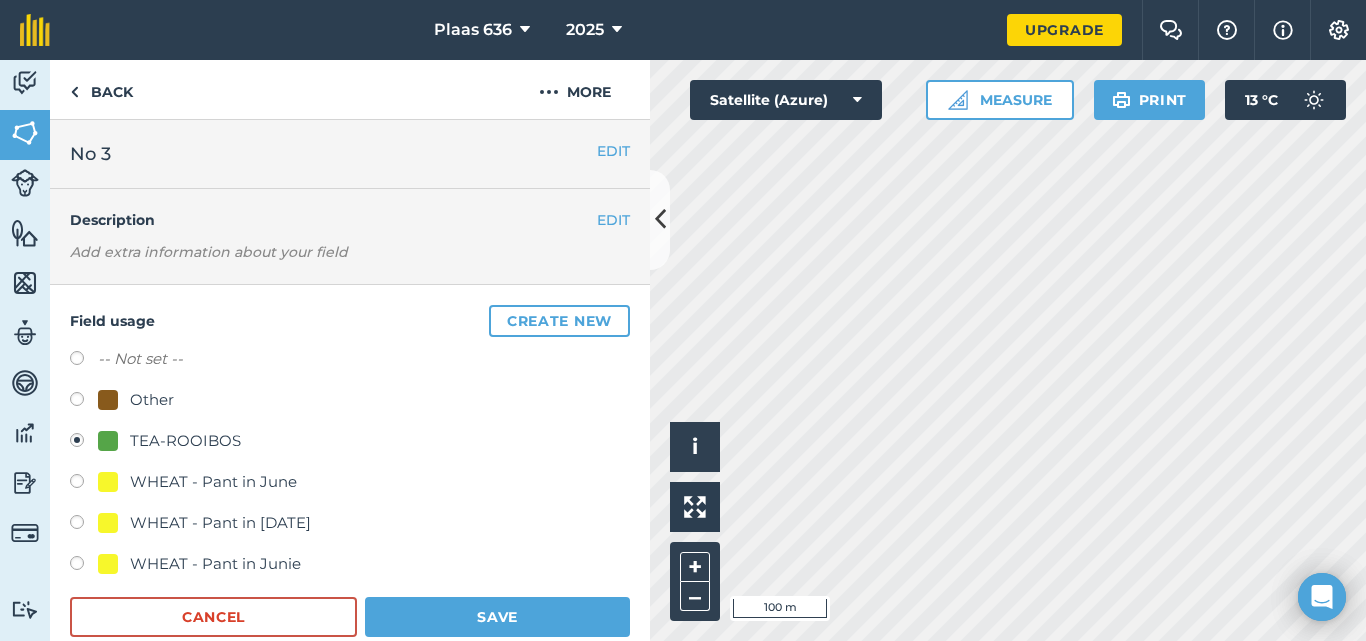 click at bounding box center (84, 525) 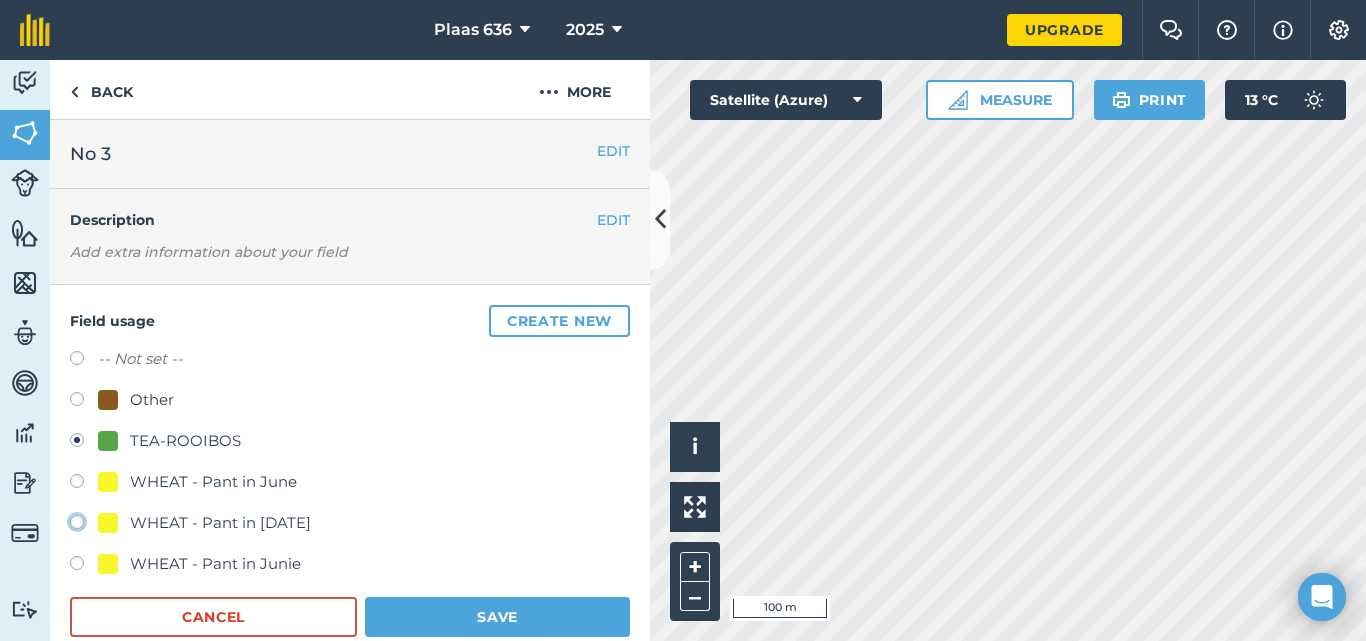 click on "WHEAT - Pant in [DATE]" at bounding box center (-9923, 521) 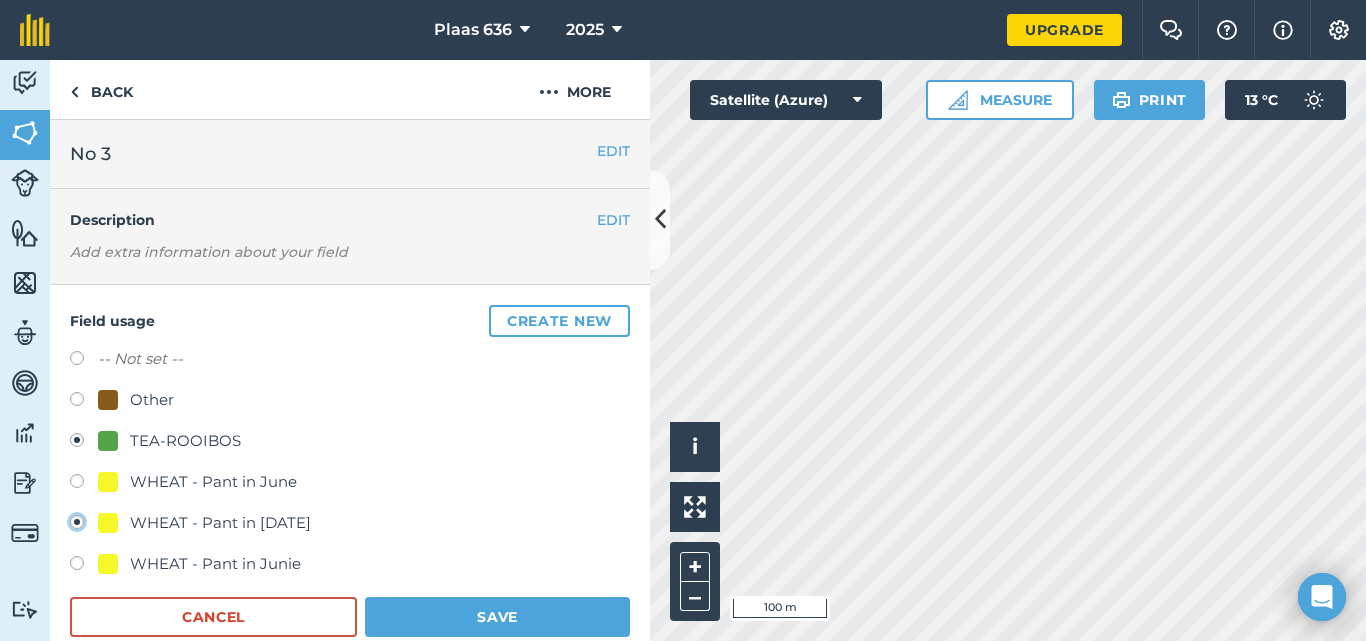 radio on "true" 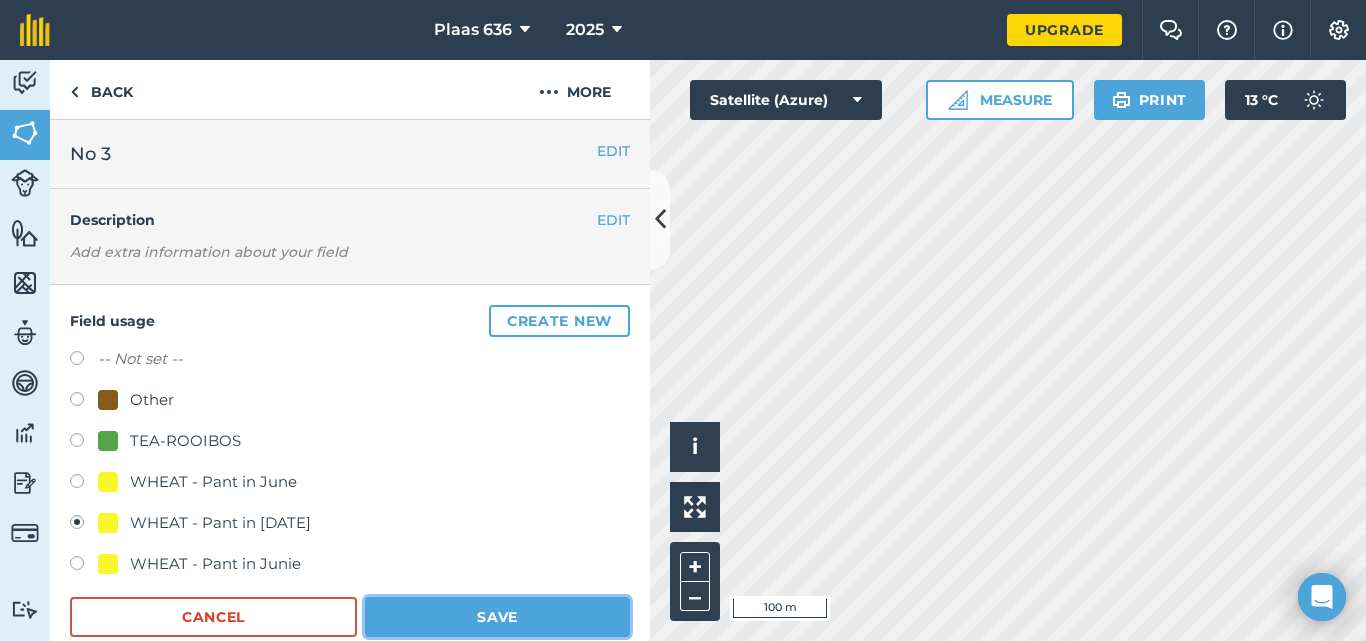 click on "Save" at bounding box center (497, 617) 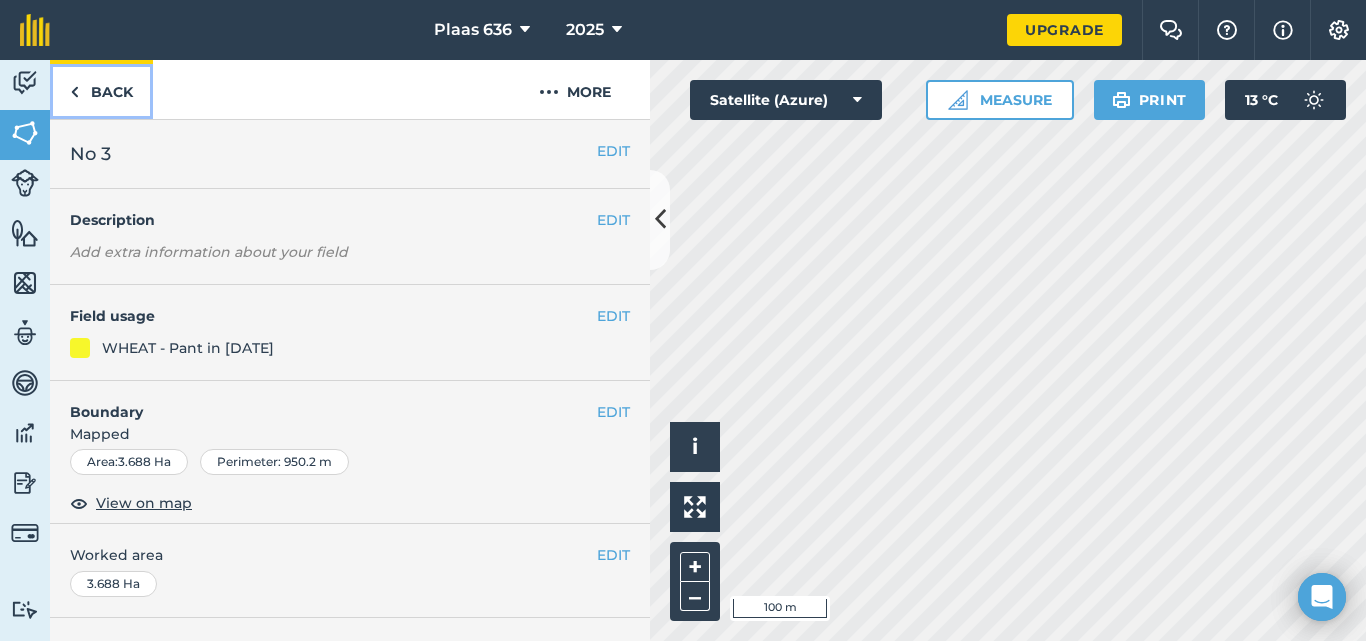 click at bounding box center [74, 92] 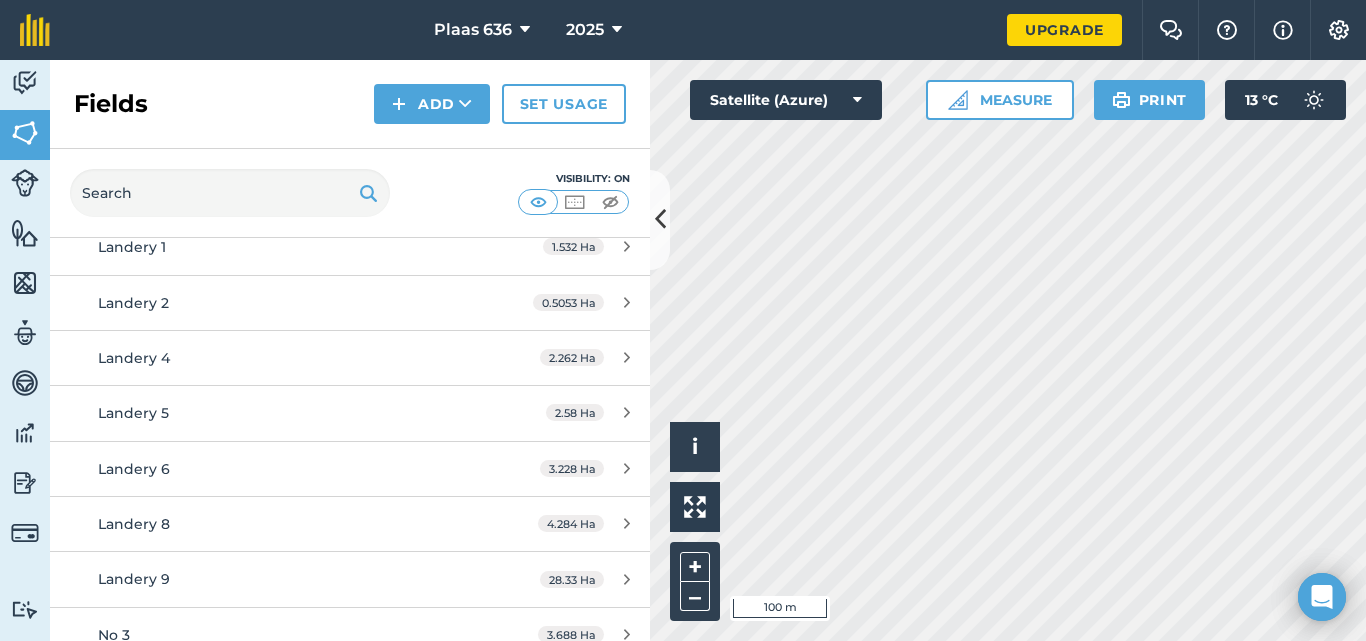 scroll, scrollTop: 465, scrollLeft: 0, axis: vertical 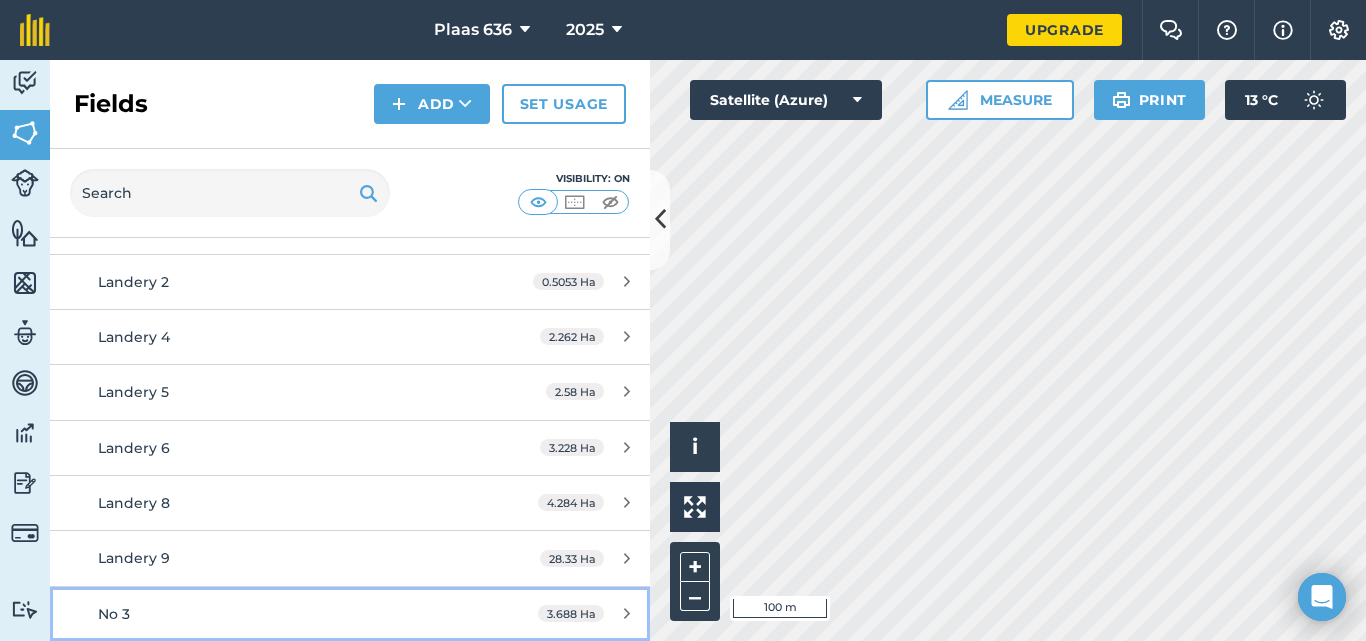 click on "No 3" at bounding box center [114, 614] 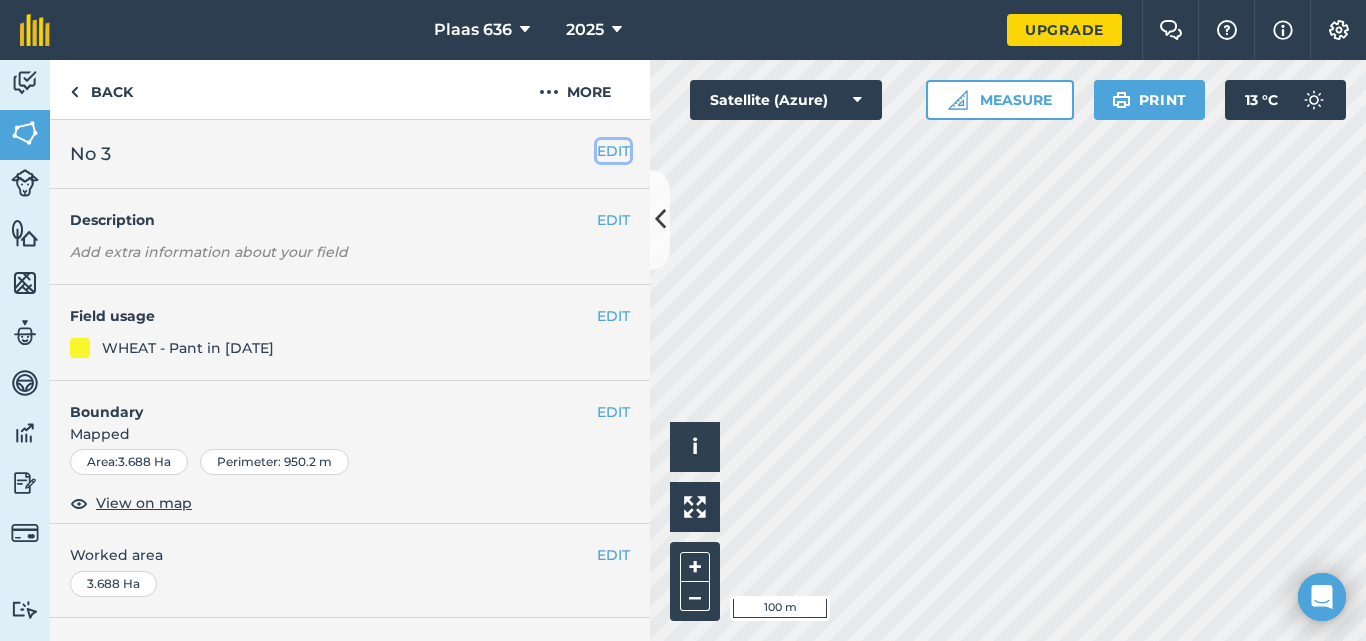 click on "EDIT" at bounding box center (613, 151) 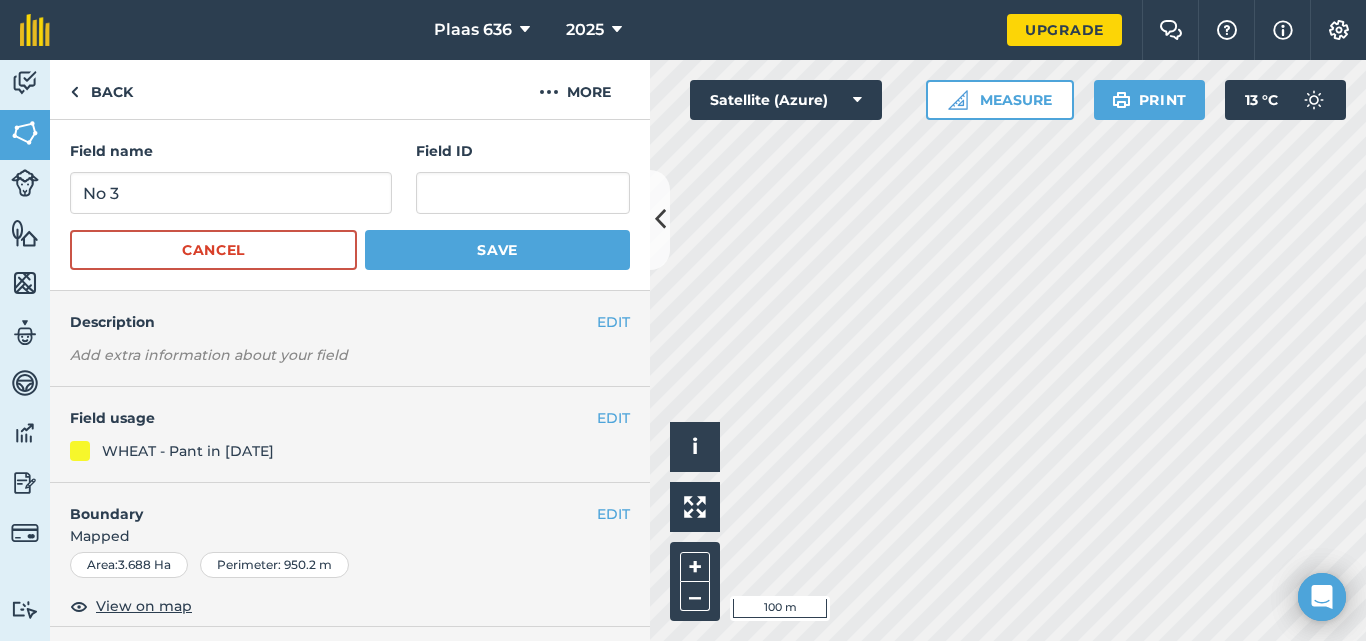 click on "Field ID" at bounding box center [523, 151] 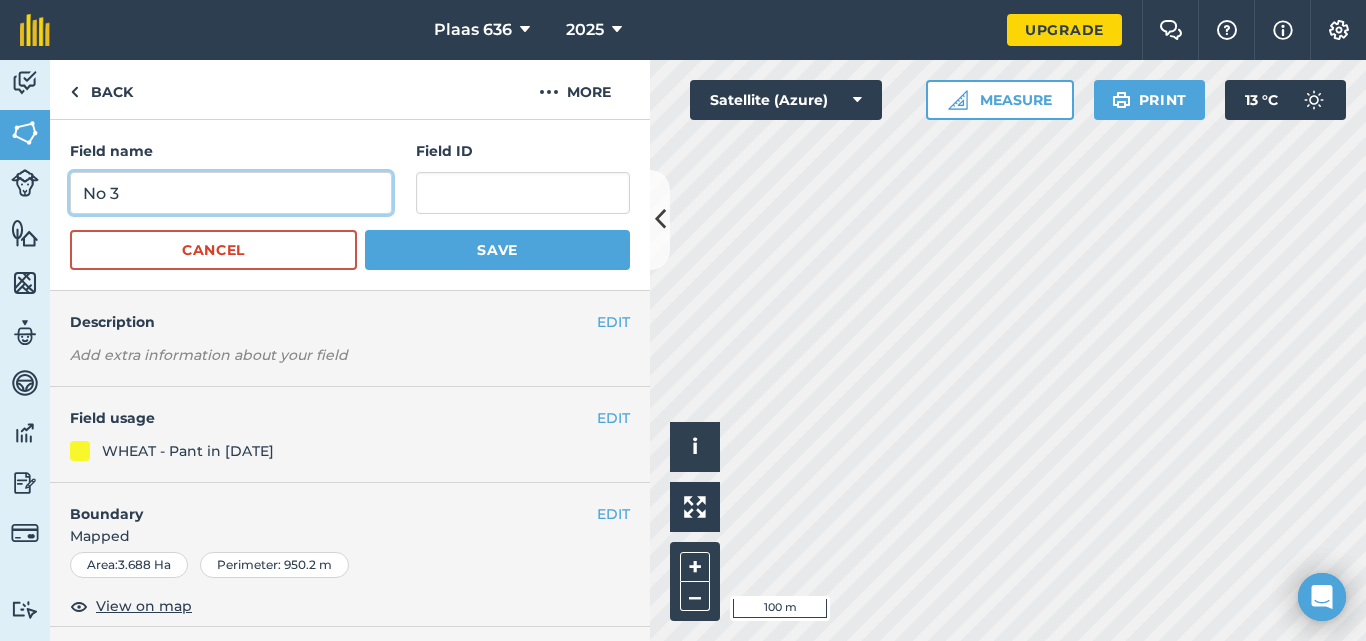 click on "No 3" at bounding box center [231, 193] 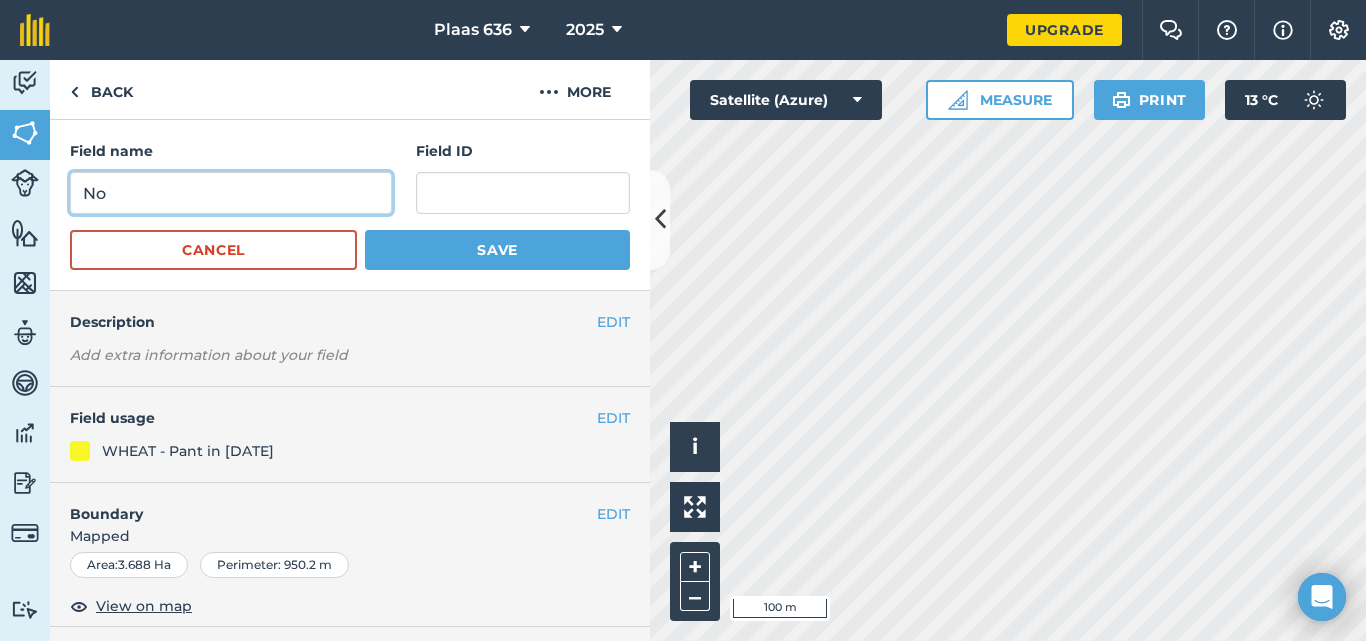 type on "N" 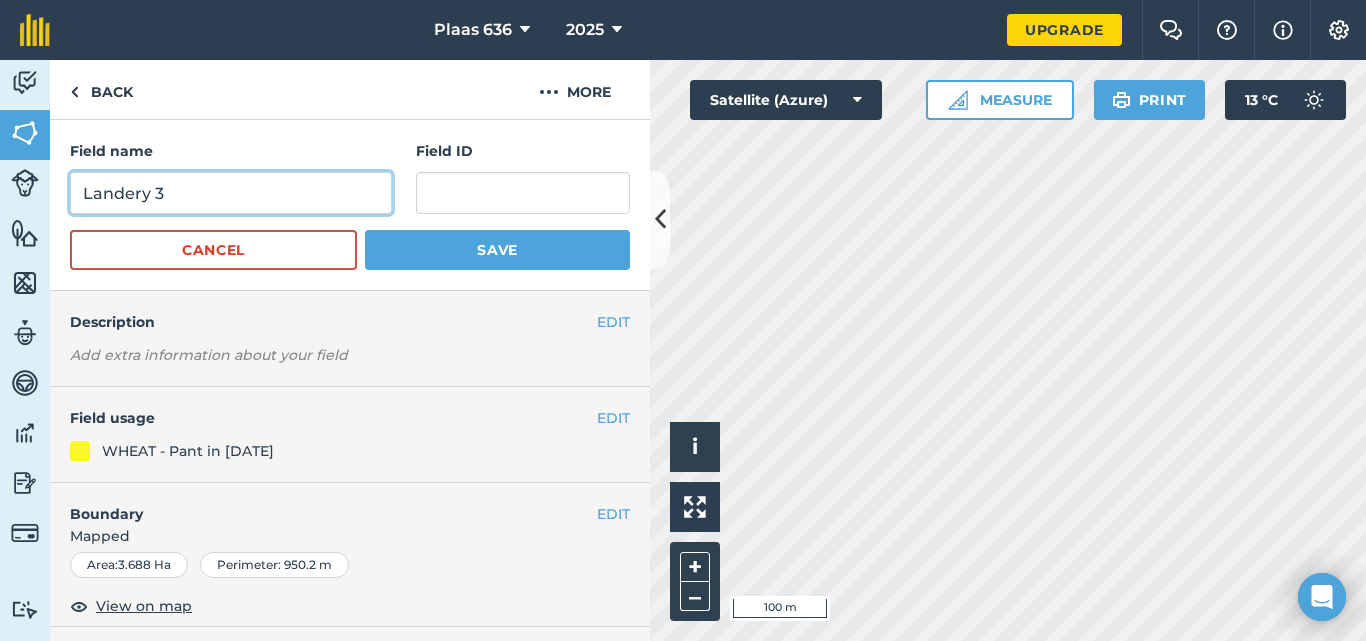 type on "Landery 3" 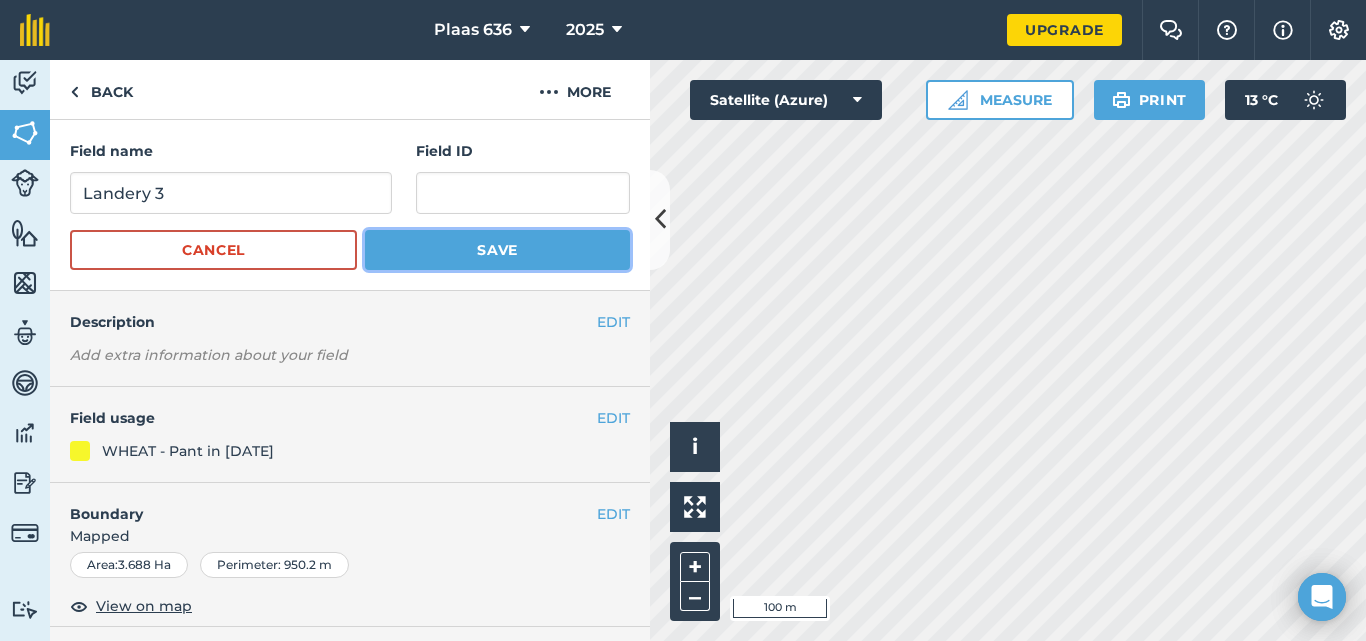 click on "Save" at bounding box center [497, 250] 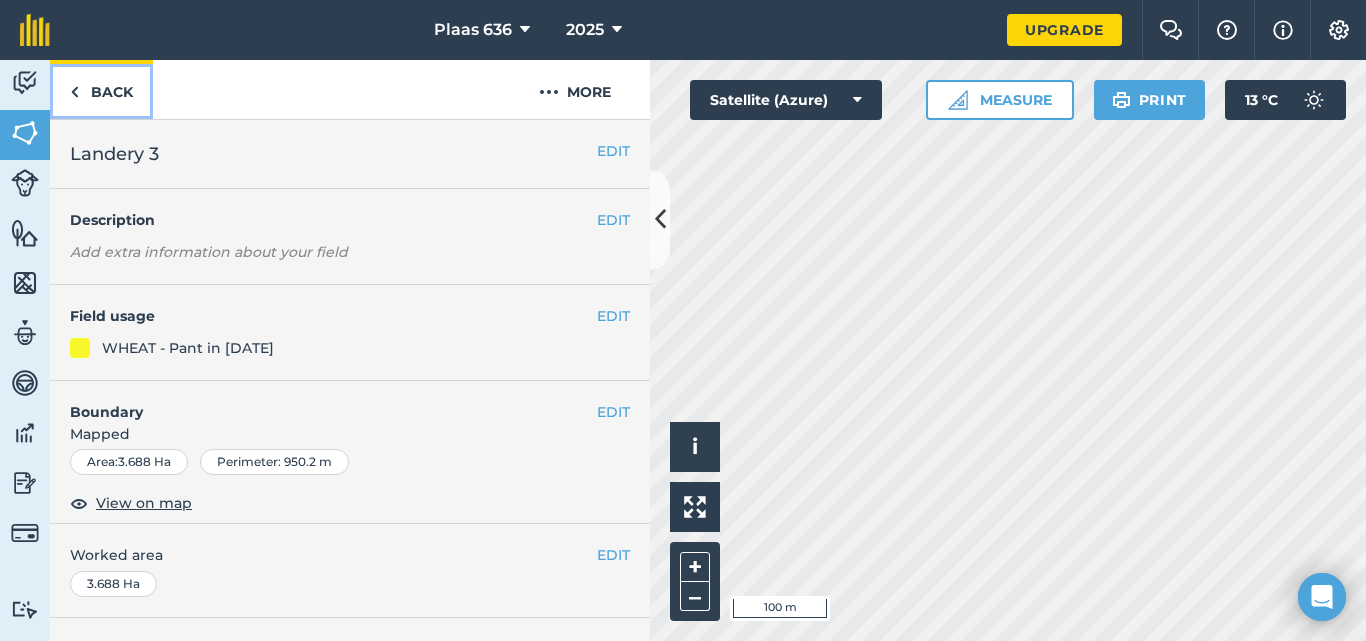click at bounding box center [74, 92] 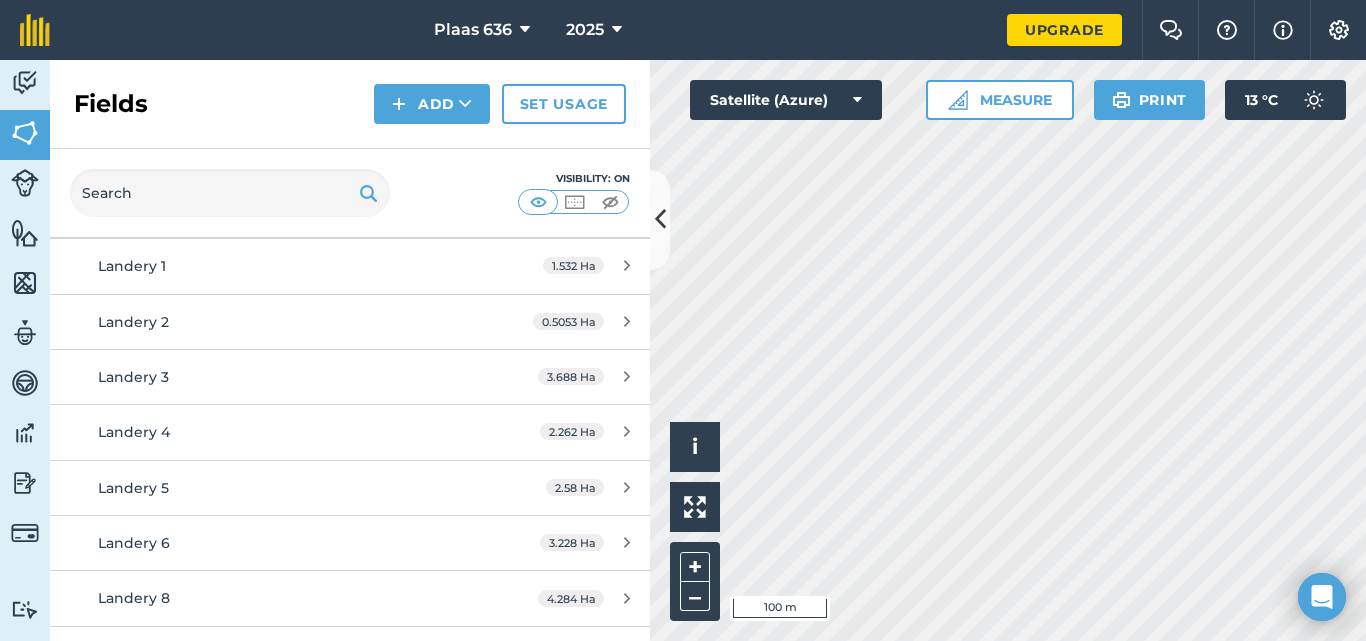 scroll, scrollTop: 465, scrollLeft: 0, axis: vertical 